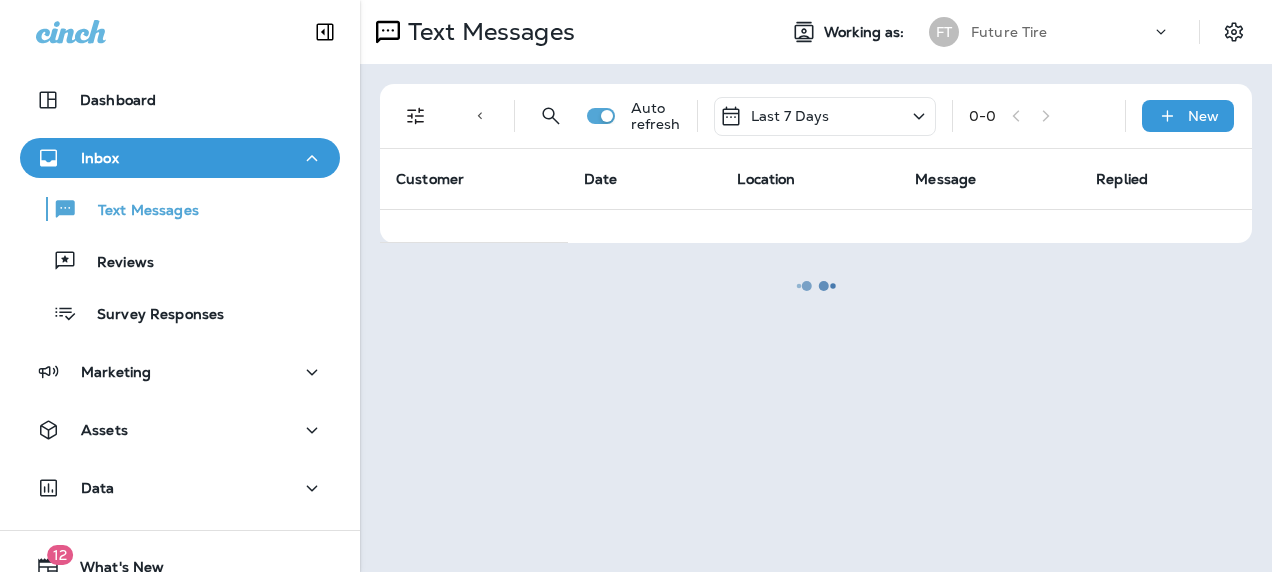 scroll, scrollTop: 0, scrollLeft: 0, axis: both 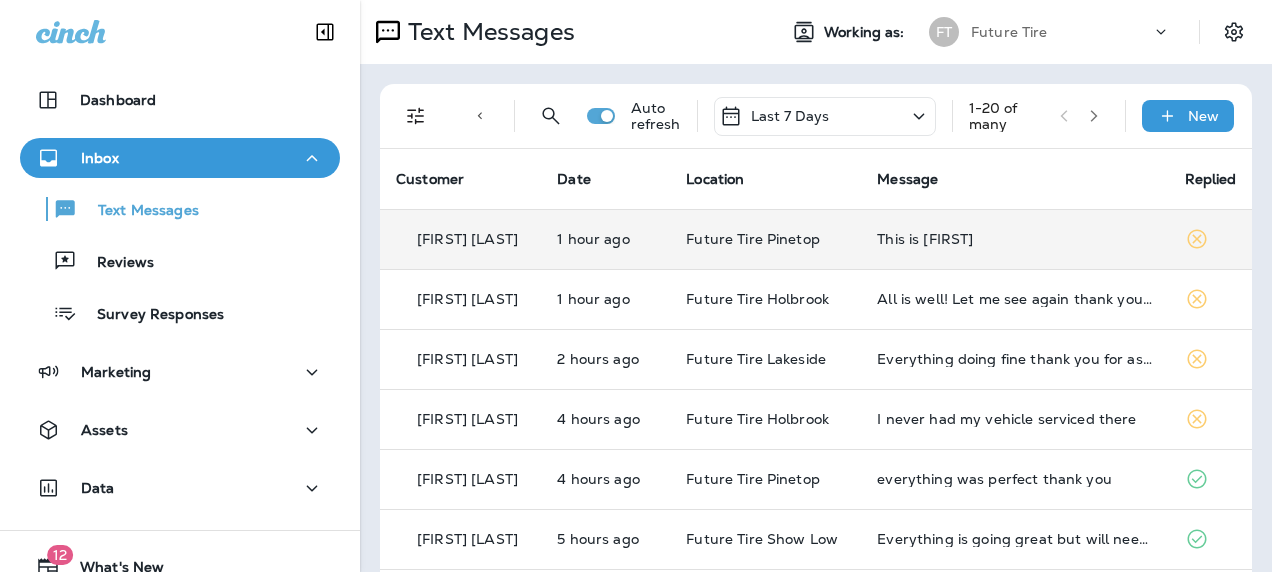 click on "This is [FIRST]" at bounding box center (1014, 239) 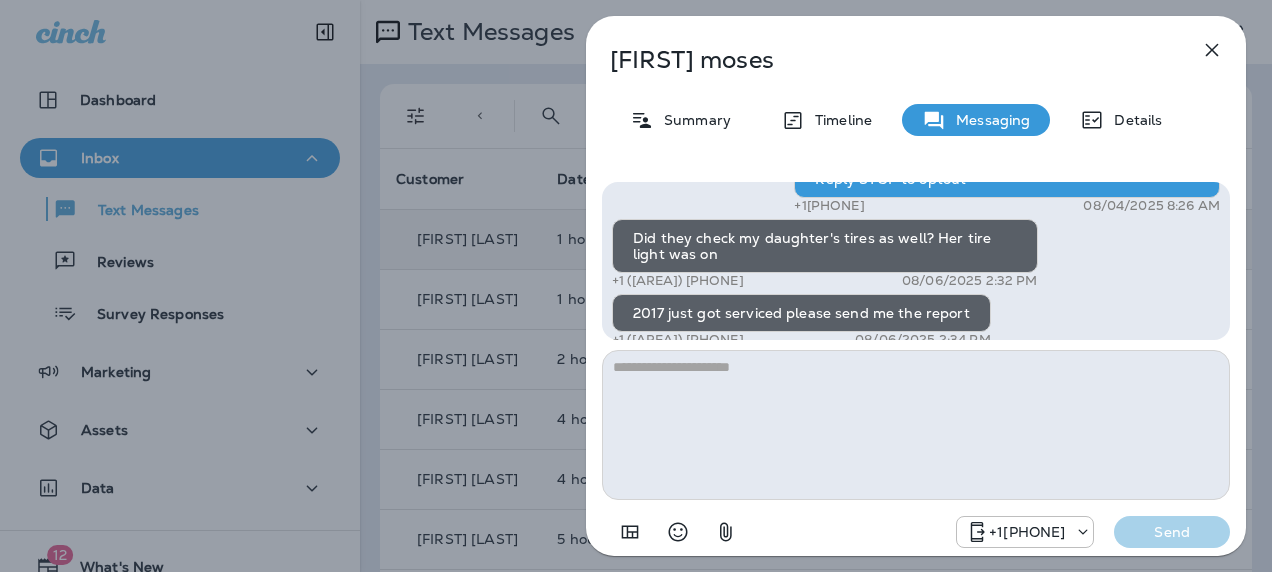 scroll, scrollTop: -81, scrollLeft: 0, axis: vertical 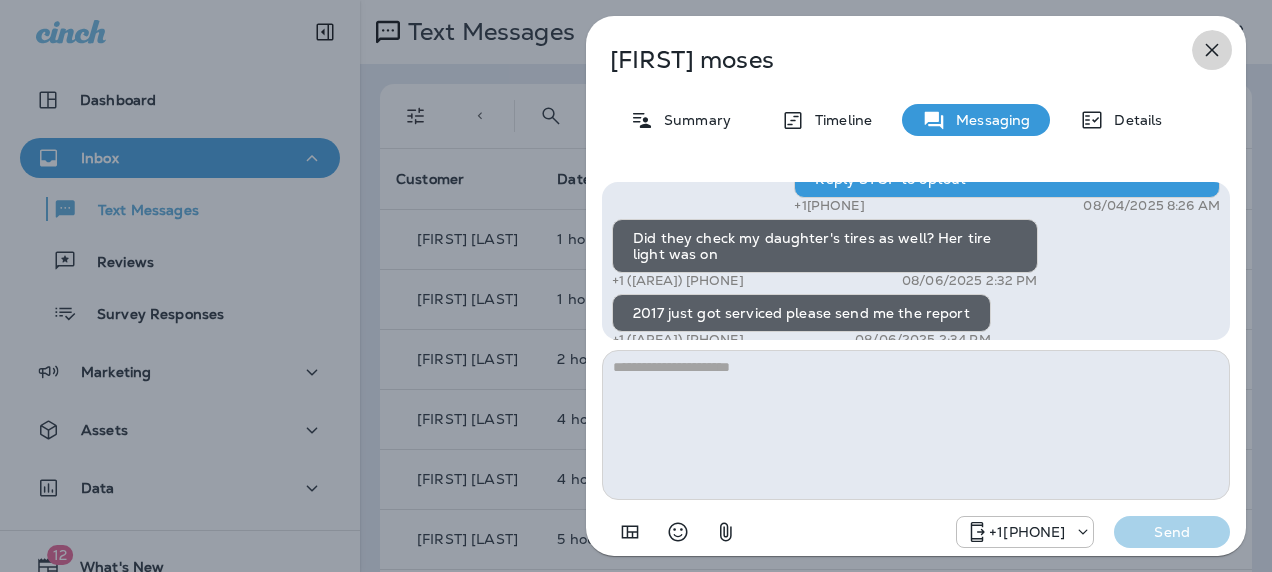 click 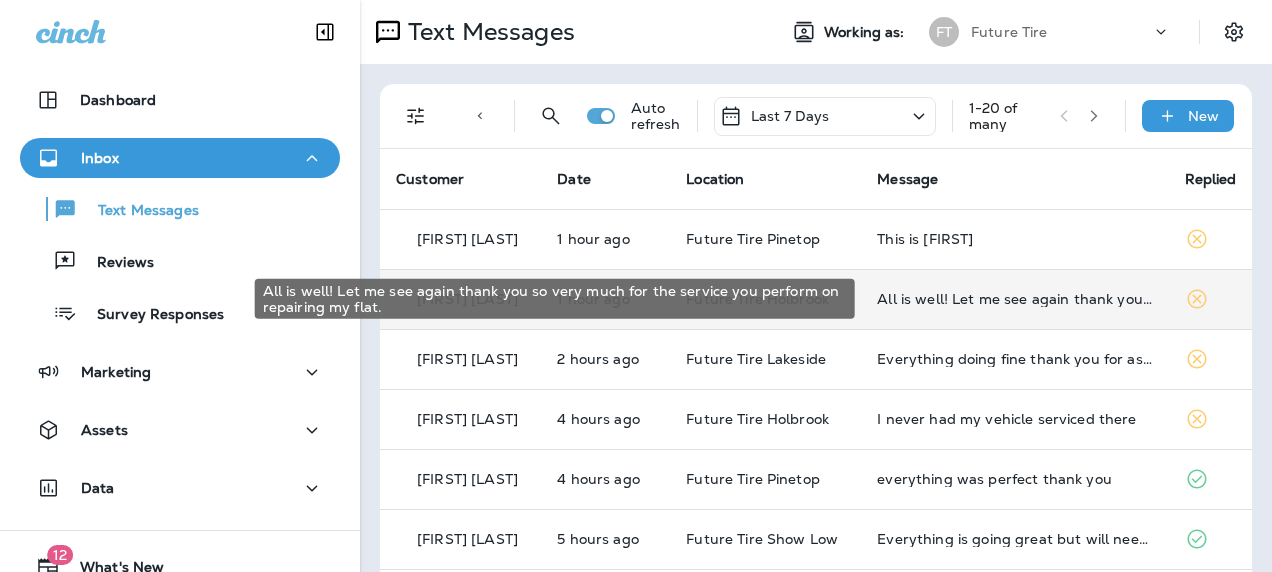 click on "All is well! Let me see again thank you so very much for the service you perform on repairing my flat." at bounding box center [1014, 299] 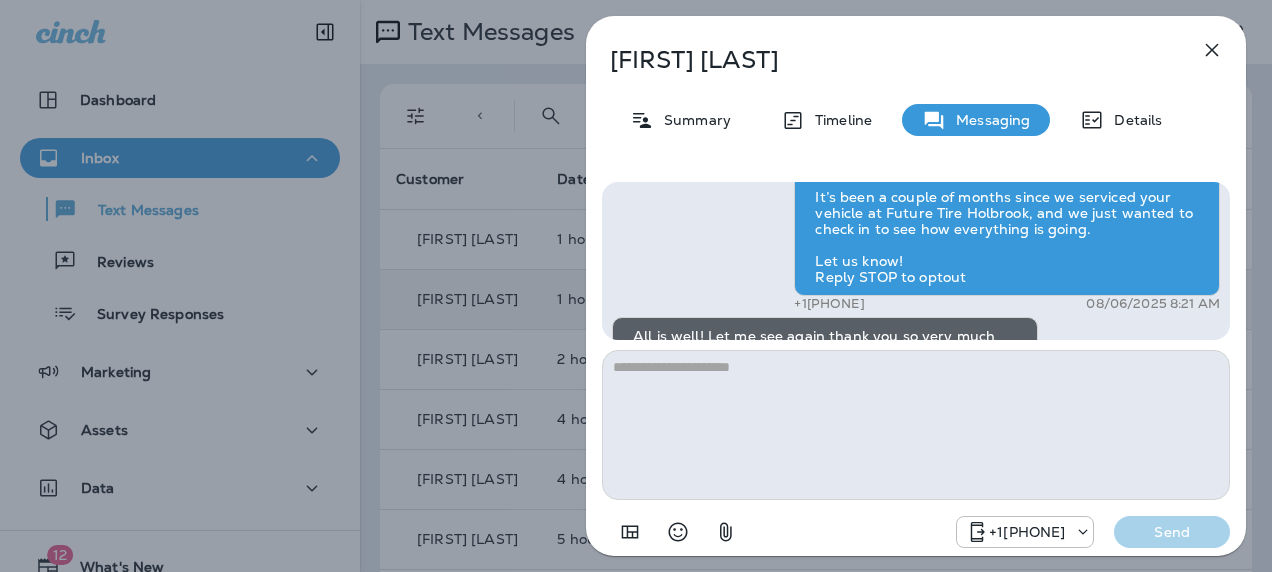 scroll, scrollTop: 0, scrollLeft: 0, axis: both 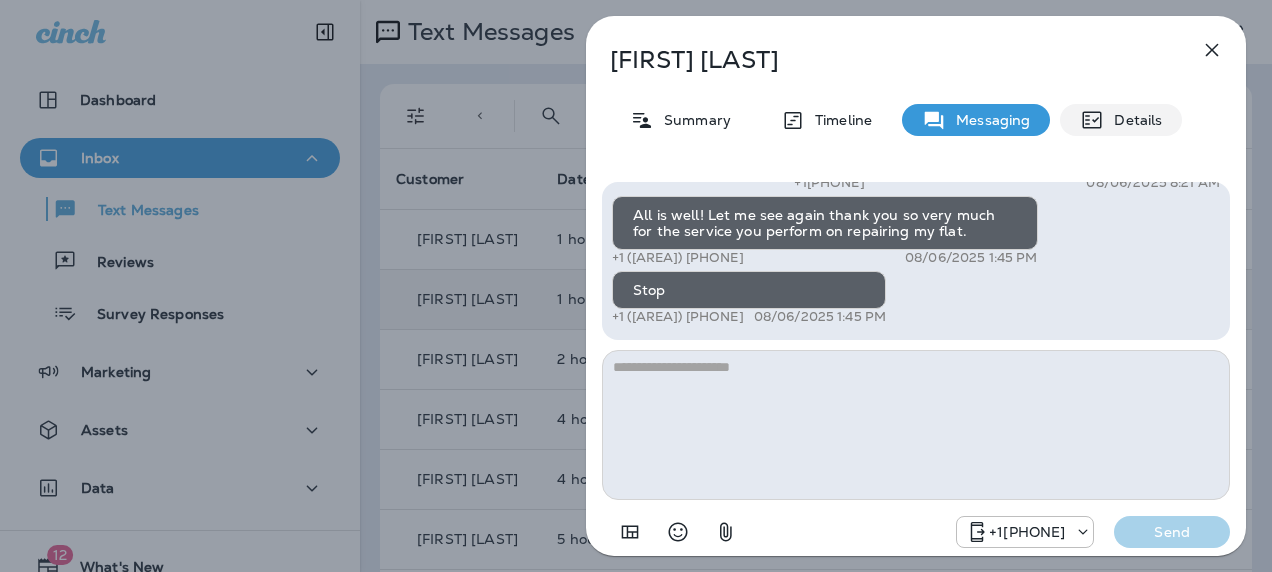 click on "Details" at bounding box center [1133, 120] 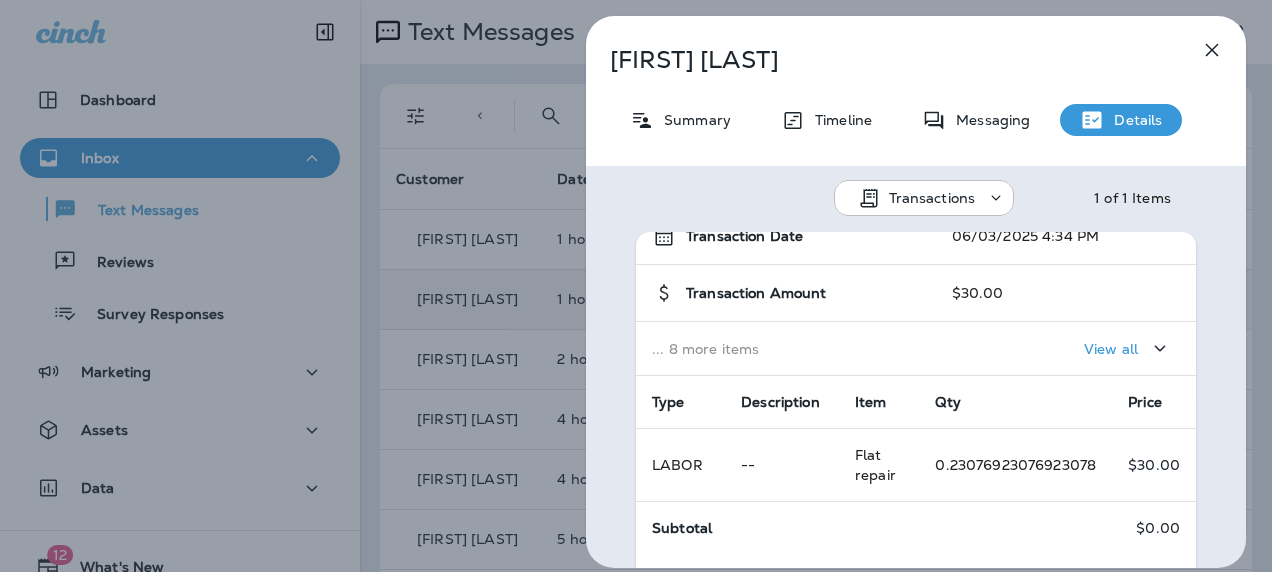 scroll, scrollTop: 115, scrollLeft: 0, axis: vertical 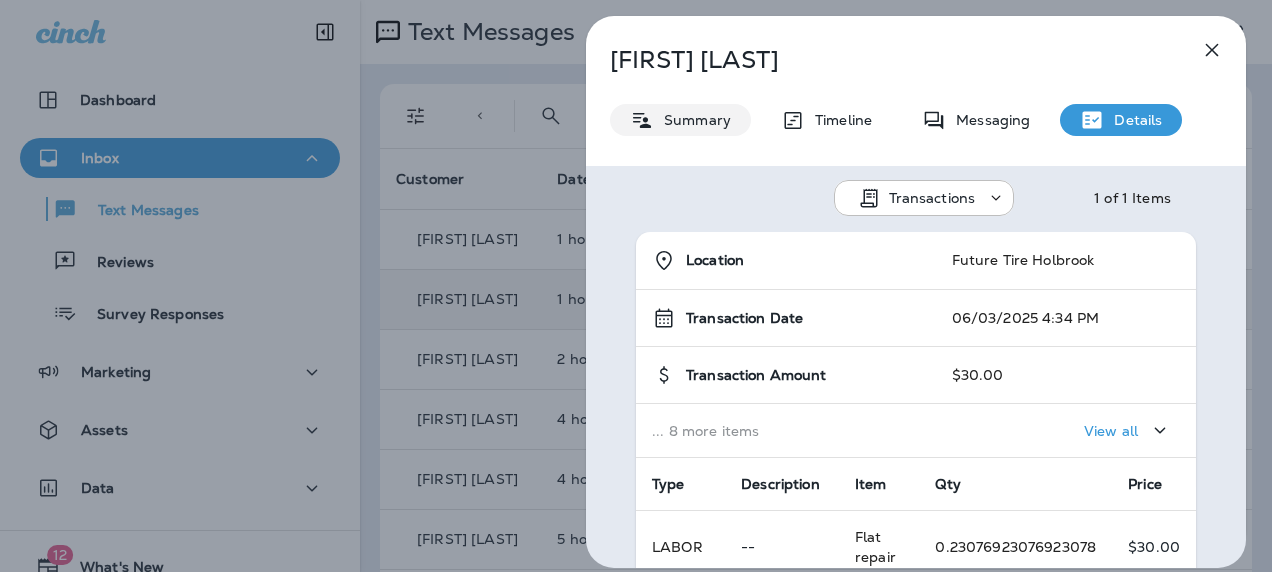 click on "Summary" at bounding box center (692, 120) 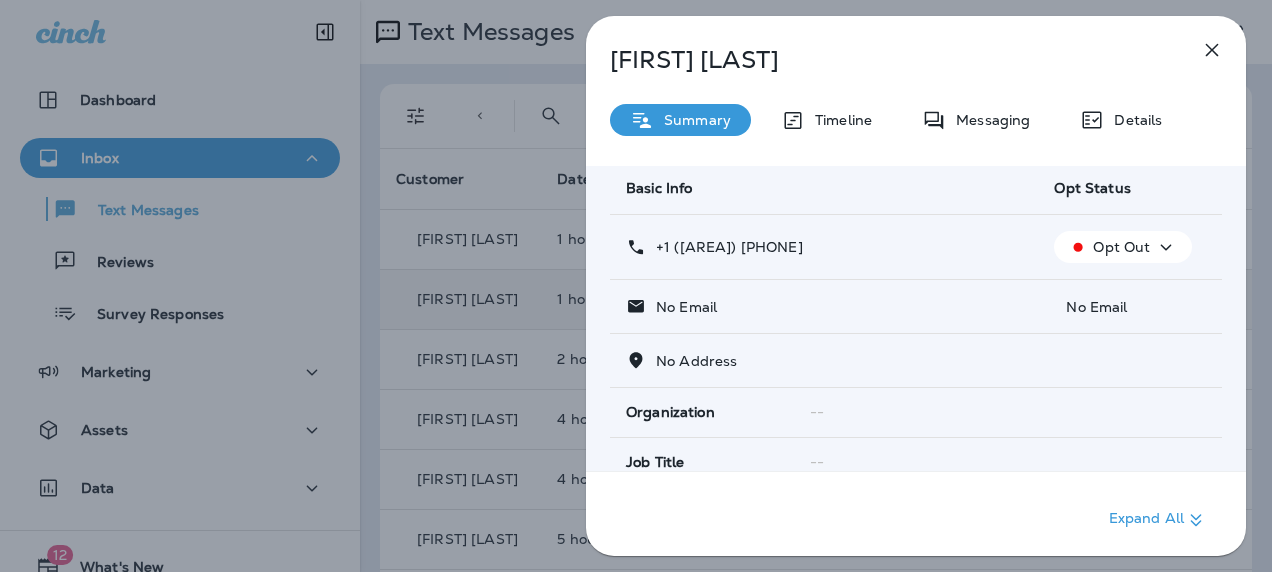 scroll, scrollTop: 0, scrollLeft: 0, axis: both 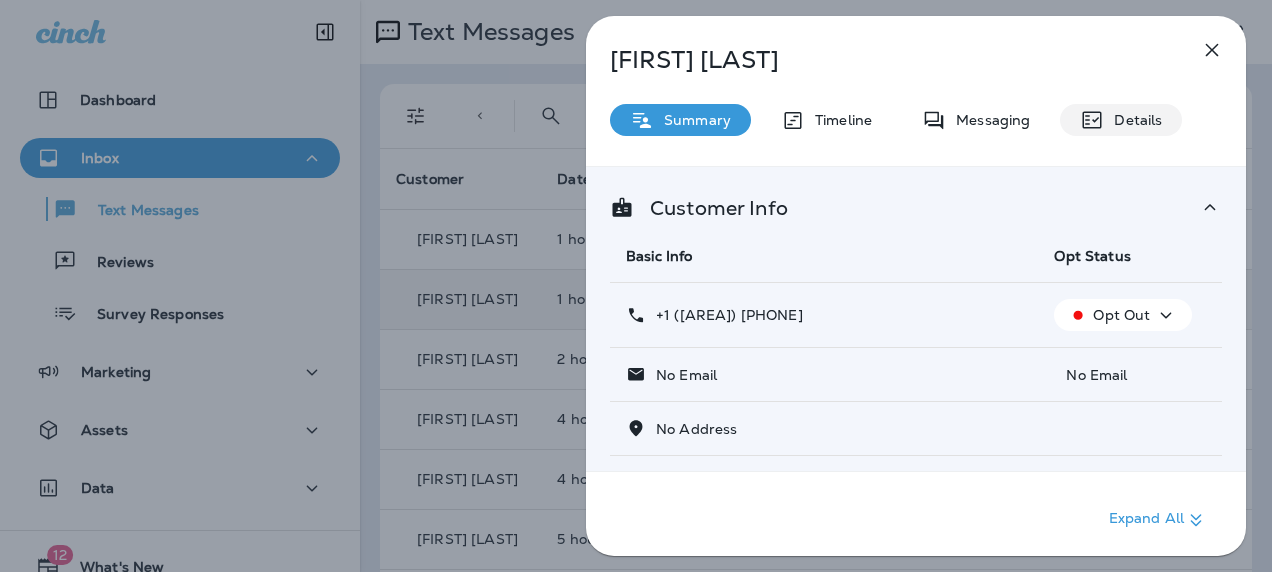 click on "Details" at bounding box center [1133, 120] 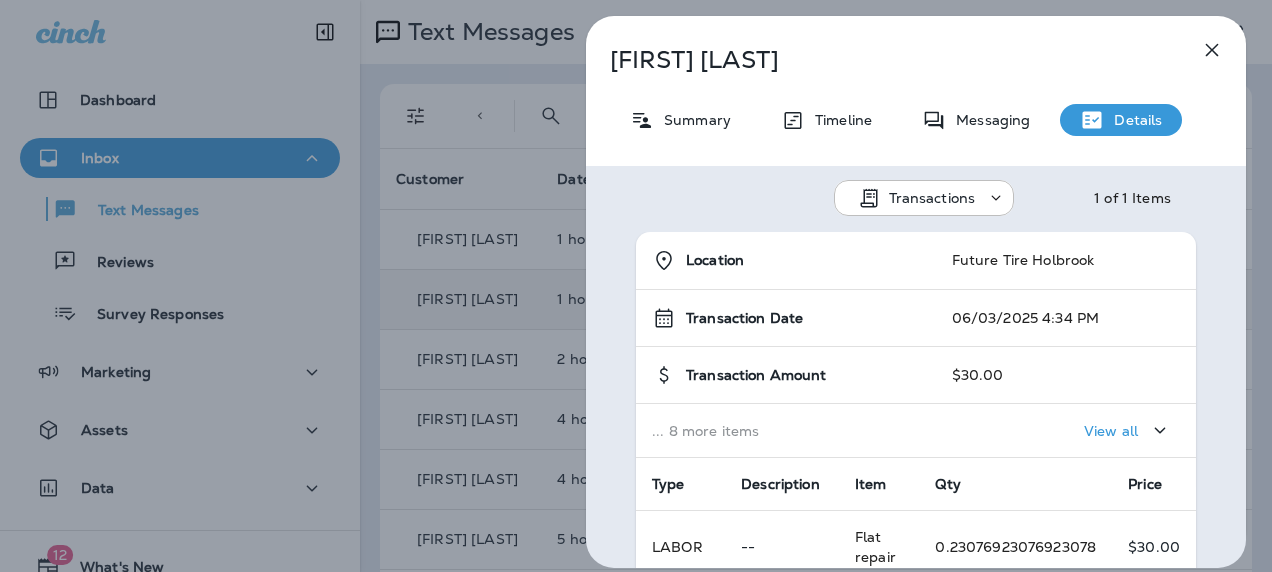 scroll, scrollTop: 115, scrollLeft: 0, axis: vertical 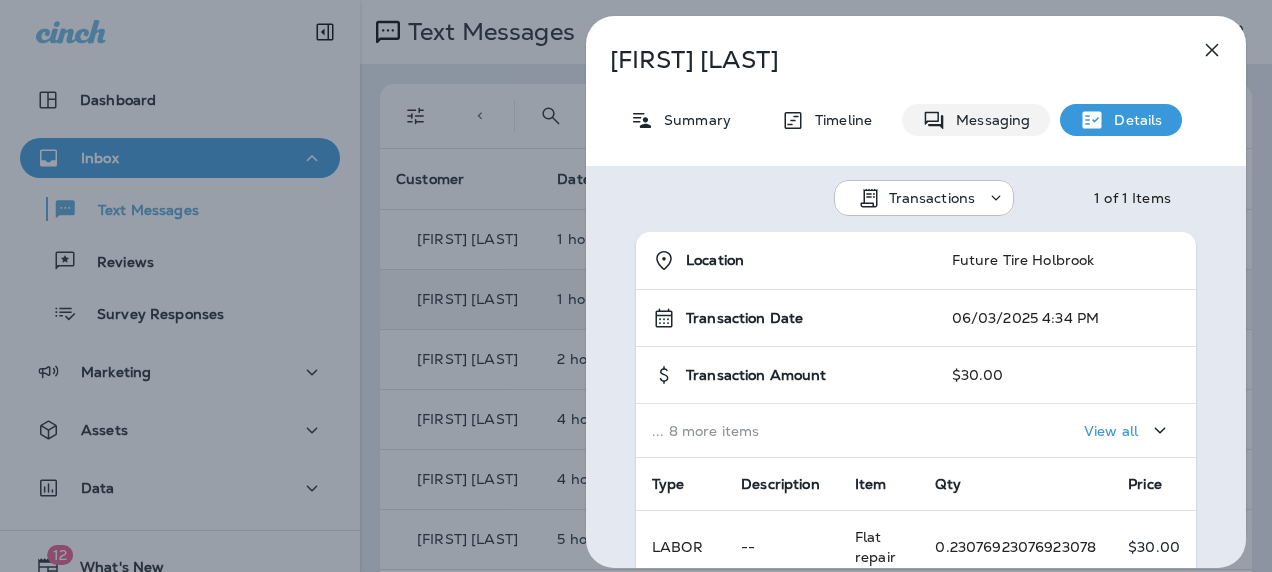 click on "Messaging" at bounding box center (988, 120) 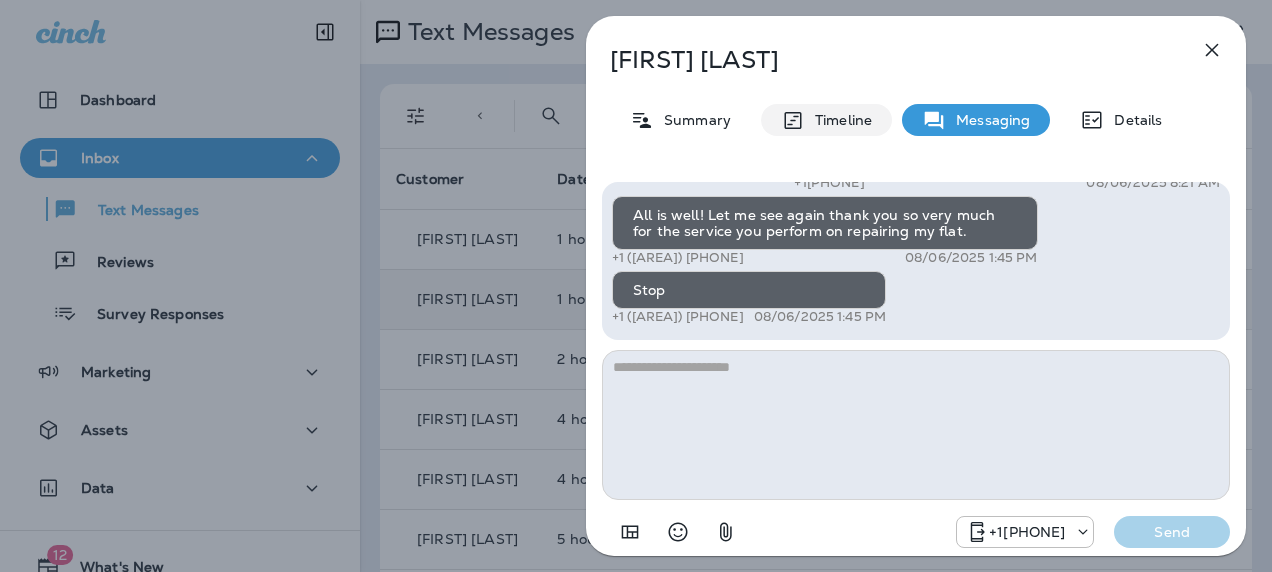click on "Timeline" at bounding box center (838, 120) 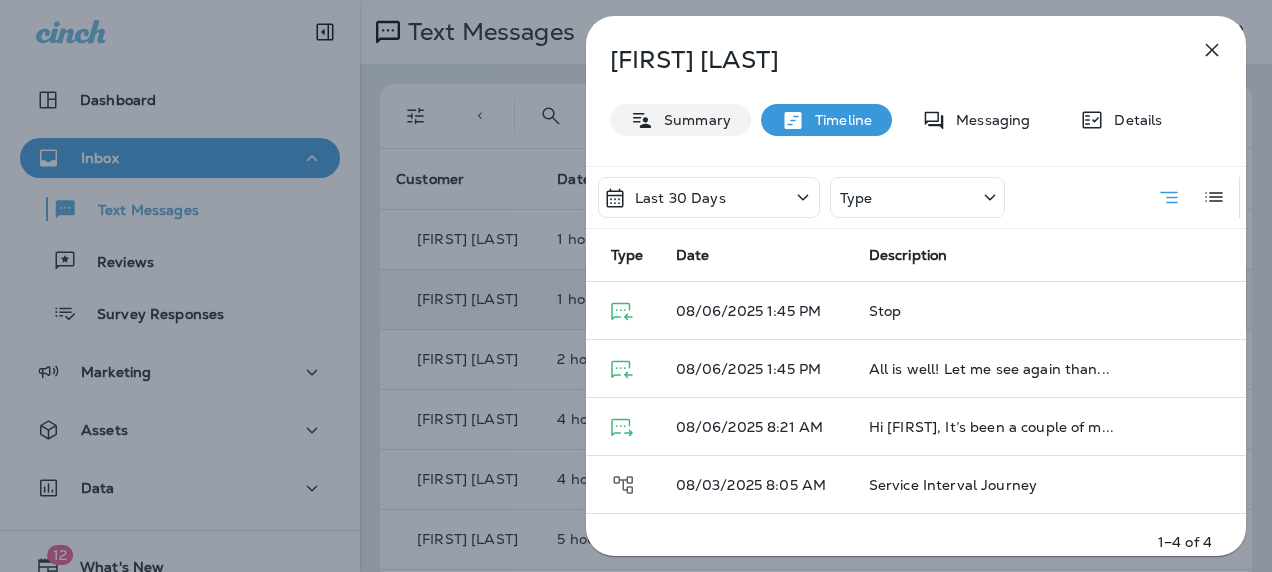 click on "Summary" at bounding box center [692, 120] 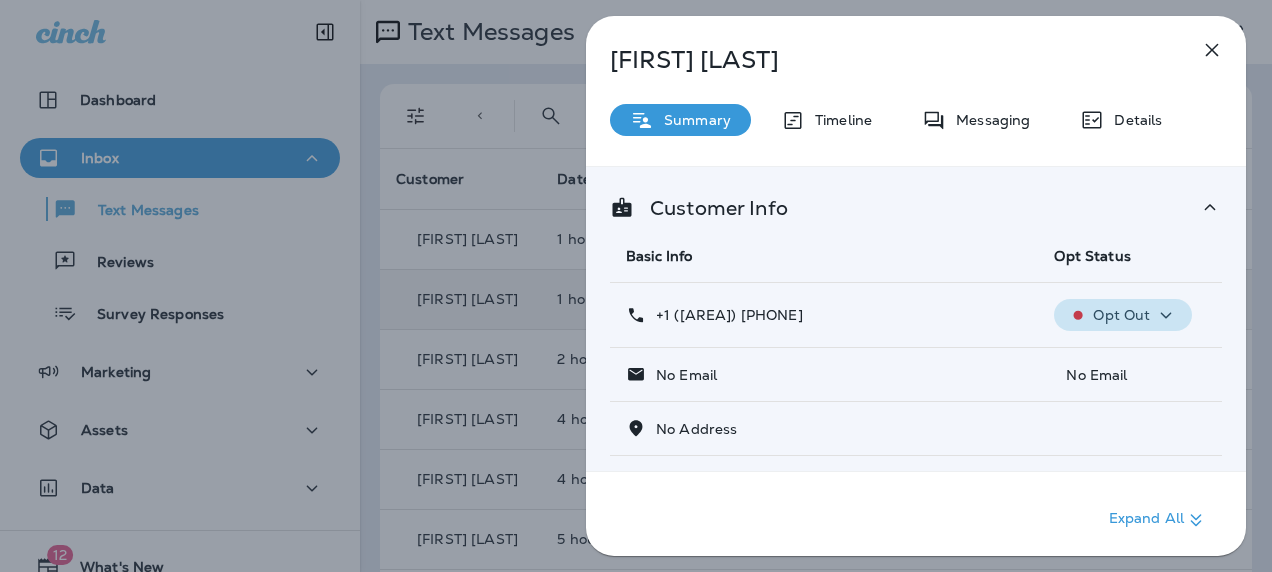 click on "Opt Out" at bounding box center [1121, 315] 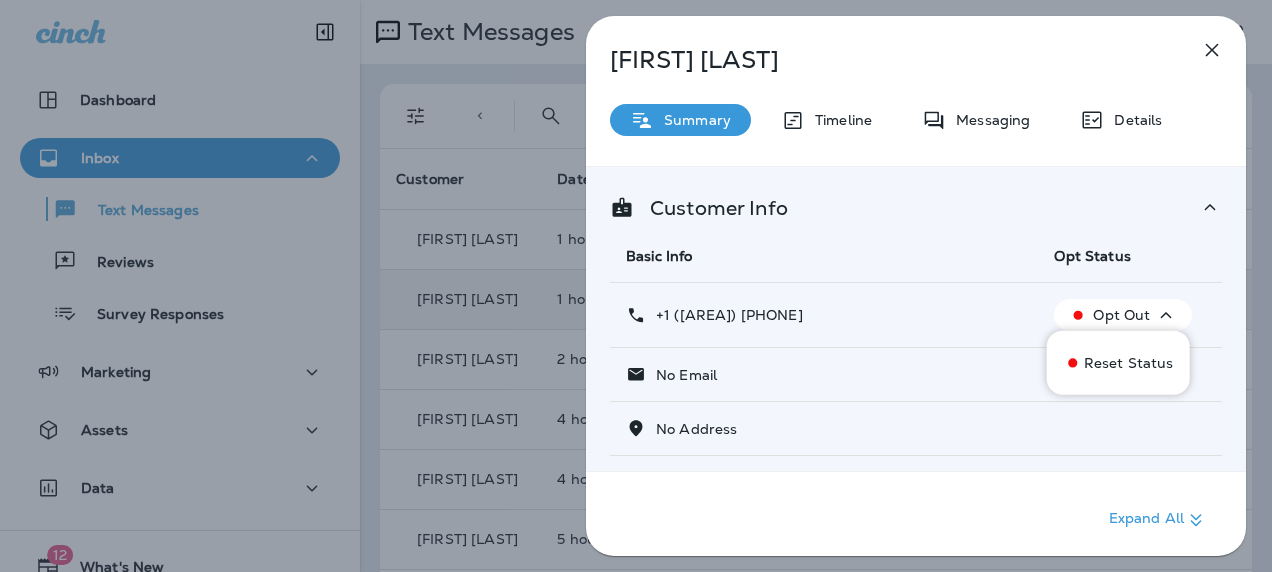 click on "Opt Out" at bounding box center [1121, 315] 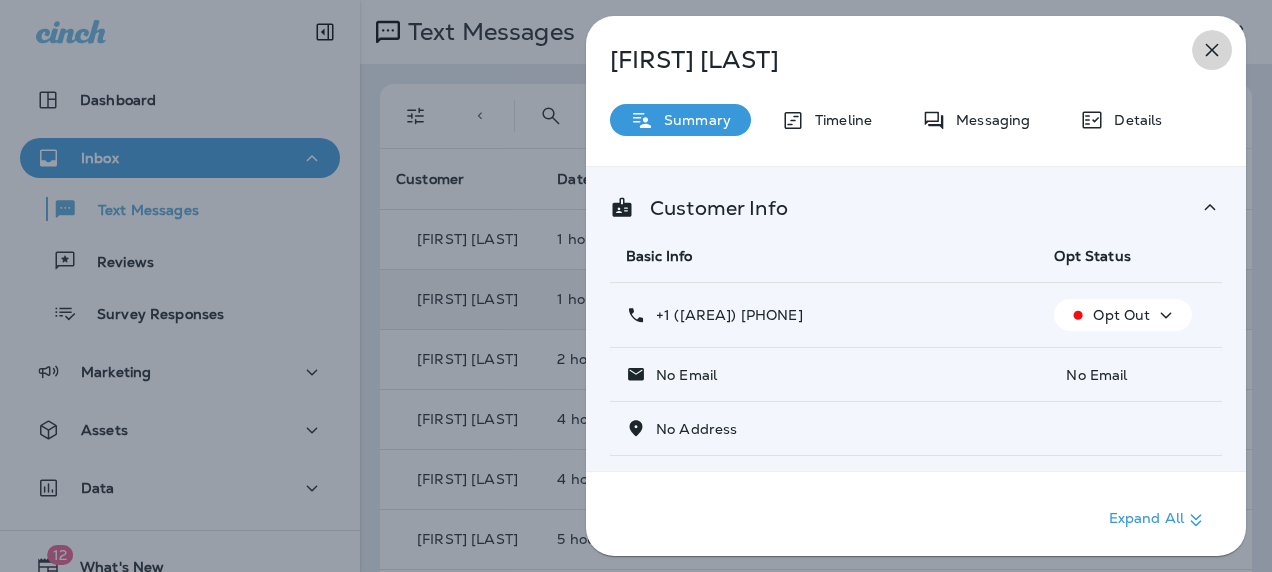 click 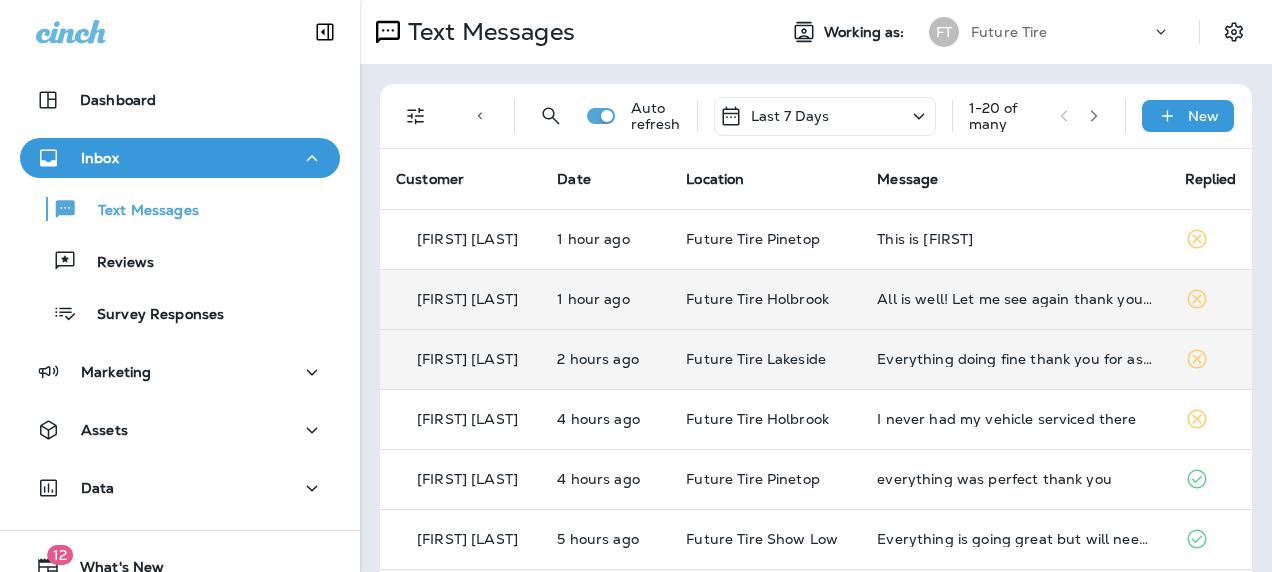 click on "Everything doing fine thank you for asking will see you when I get enough miles on my truck" at bounding box center (1014, 359) 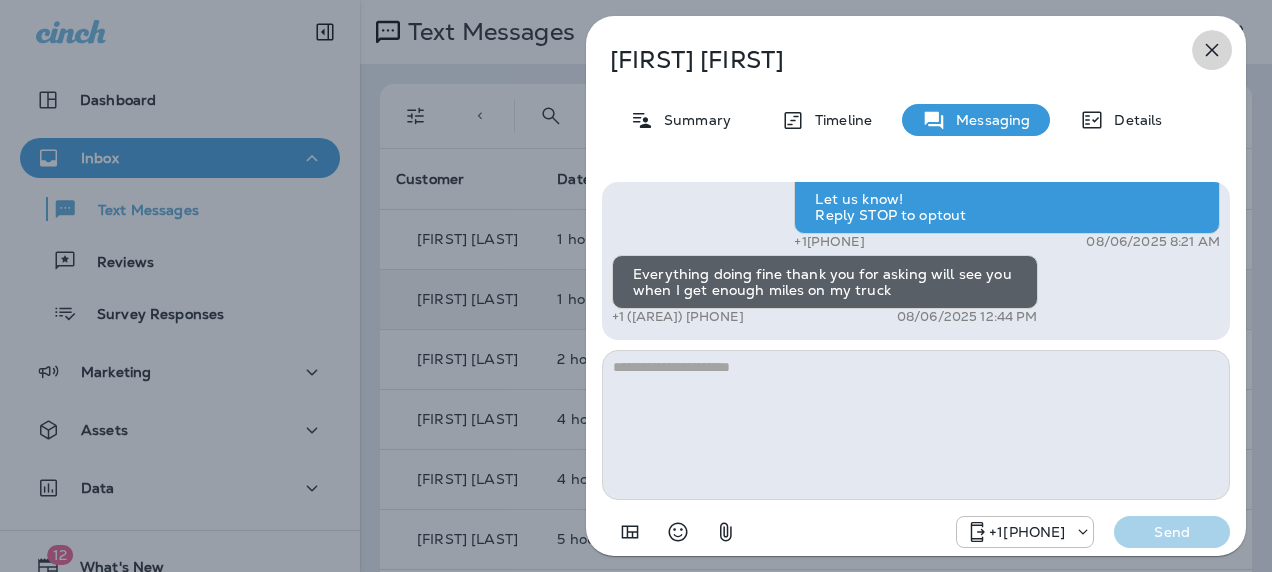 click 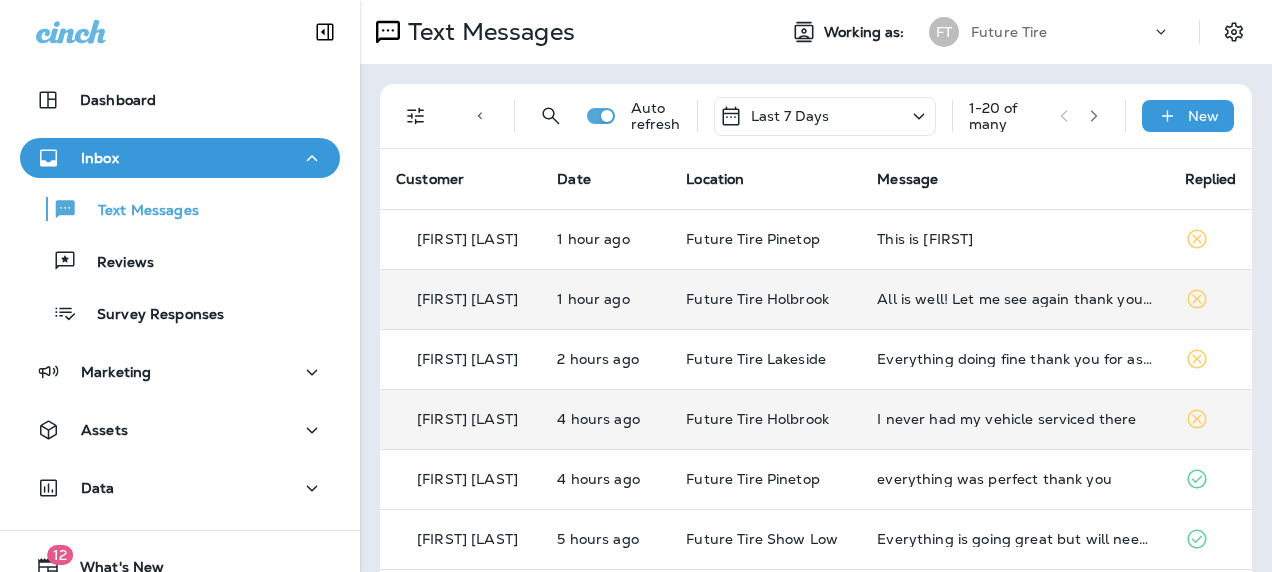 click on "I never had my vehicle serviced there" at bounding box center [1014, 419] 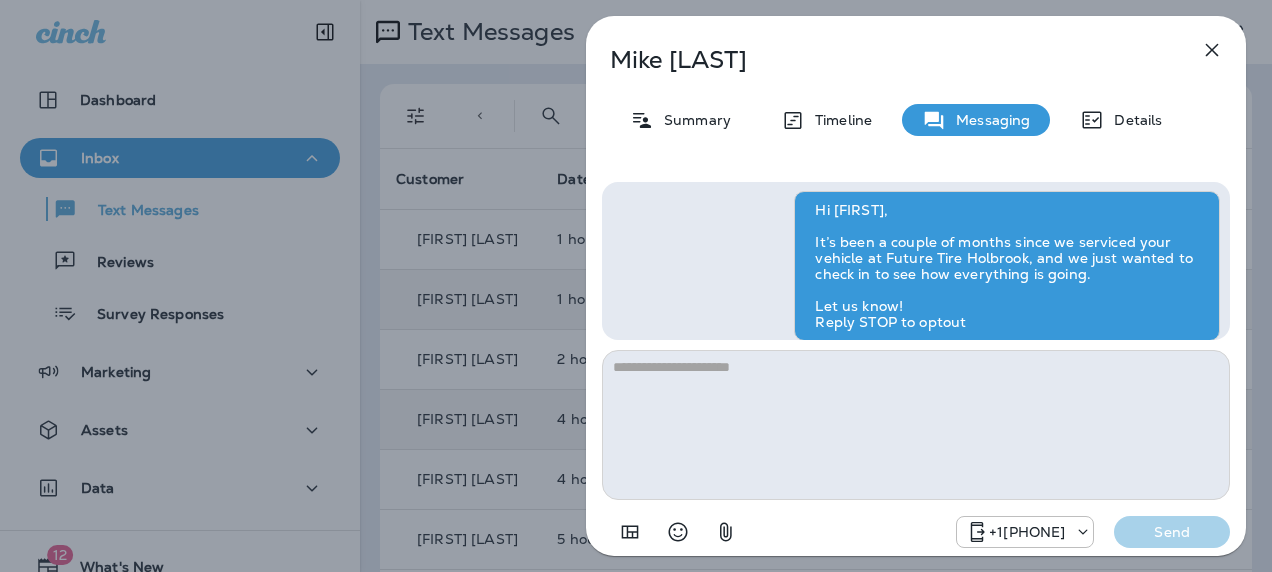 scroll, scrollTop: 0, scrollLeft: 0, axis: both 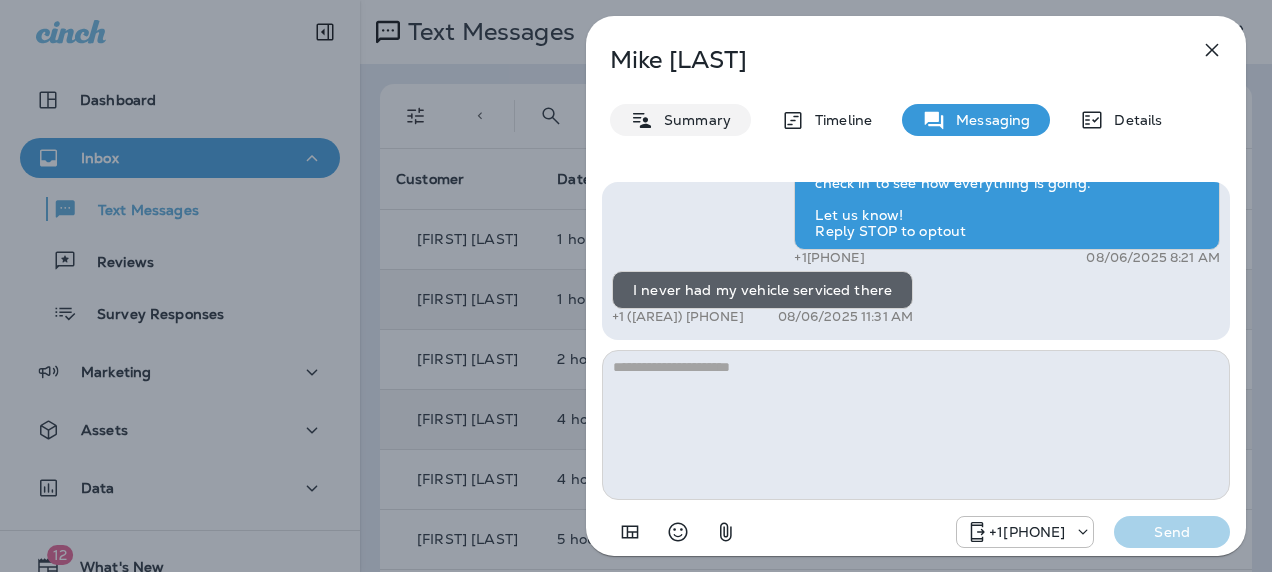 click on "Summary" at bounding box center (692, 120) 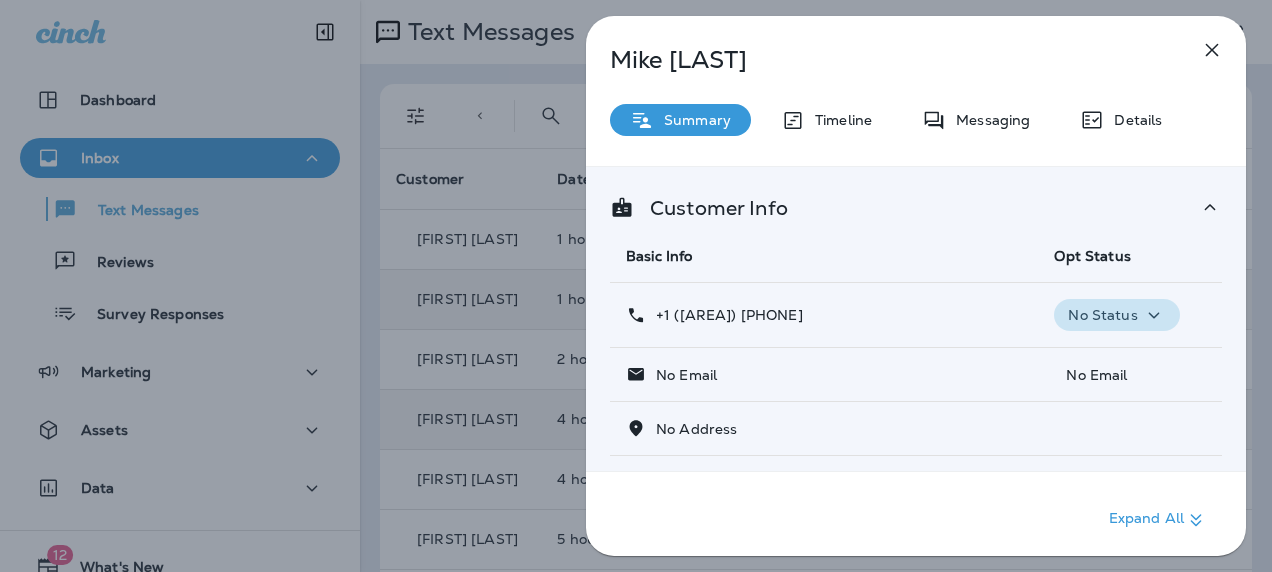 click on "No Status" at bounding box center [1102, 315] 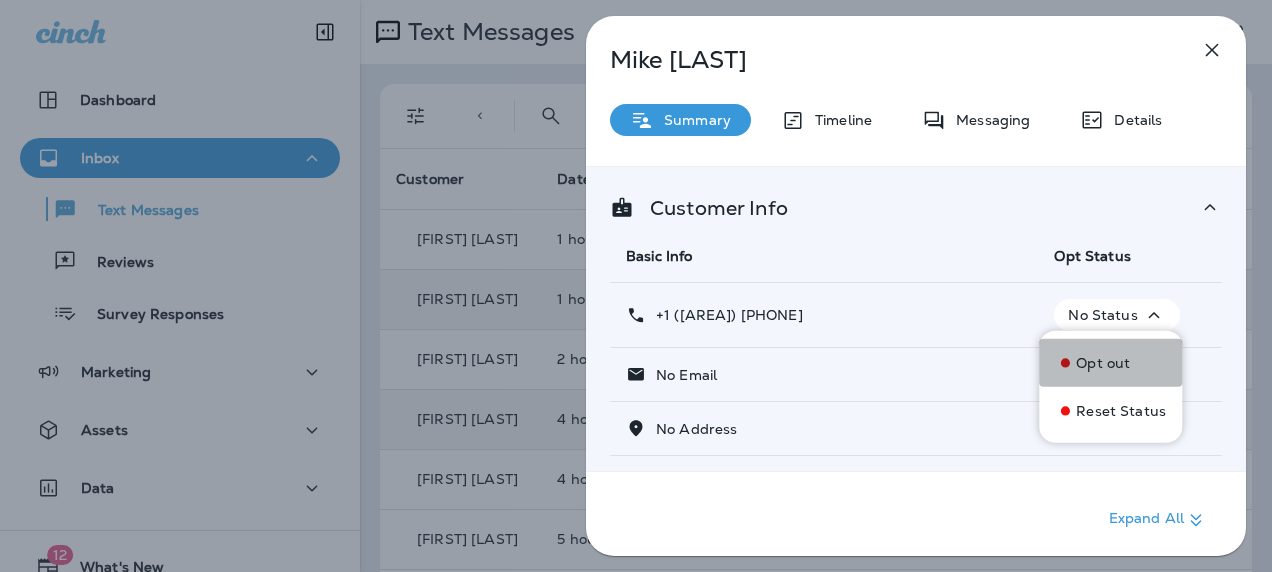click on "Opt out" at bounding box center [1110, 363] 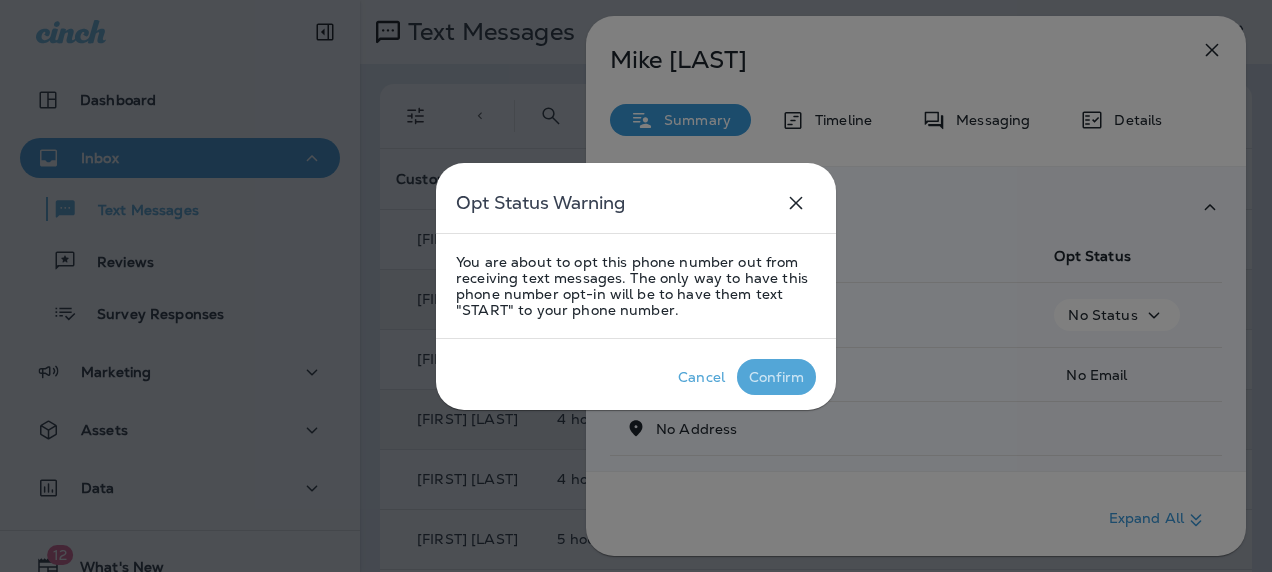 click on "Confirm" at bounding box center (776, 377) 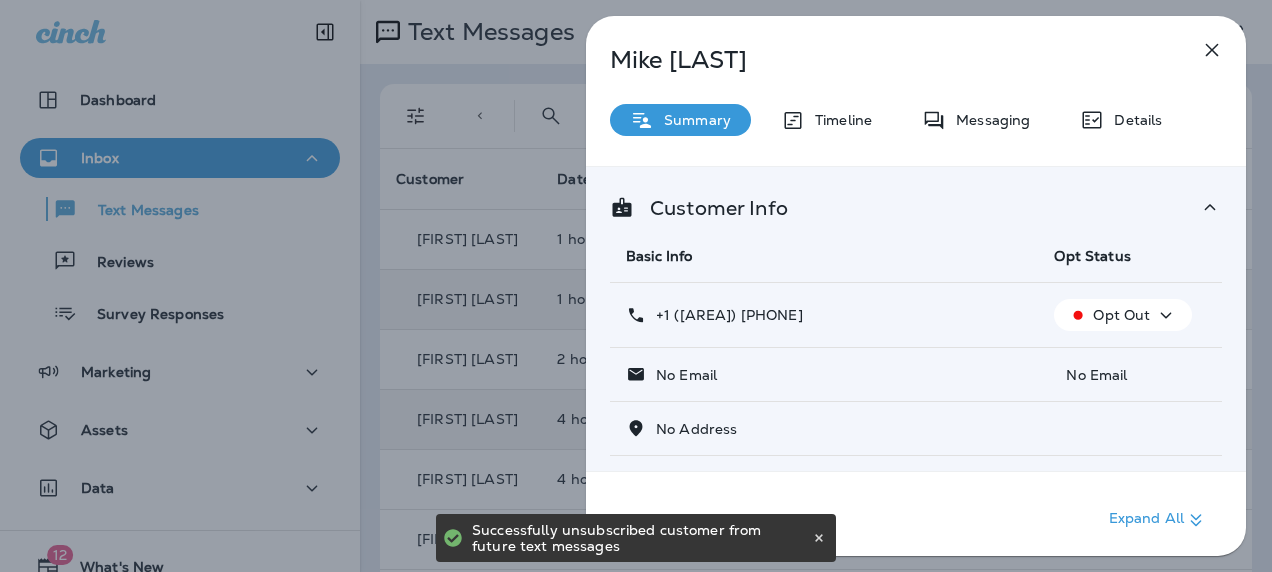 click 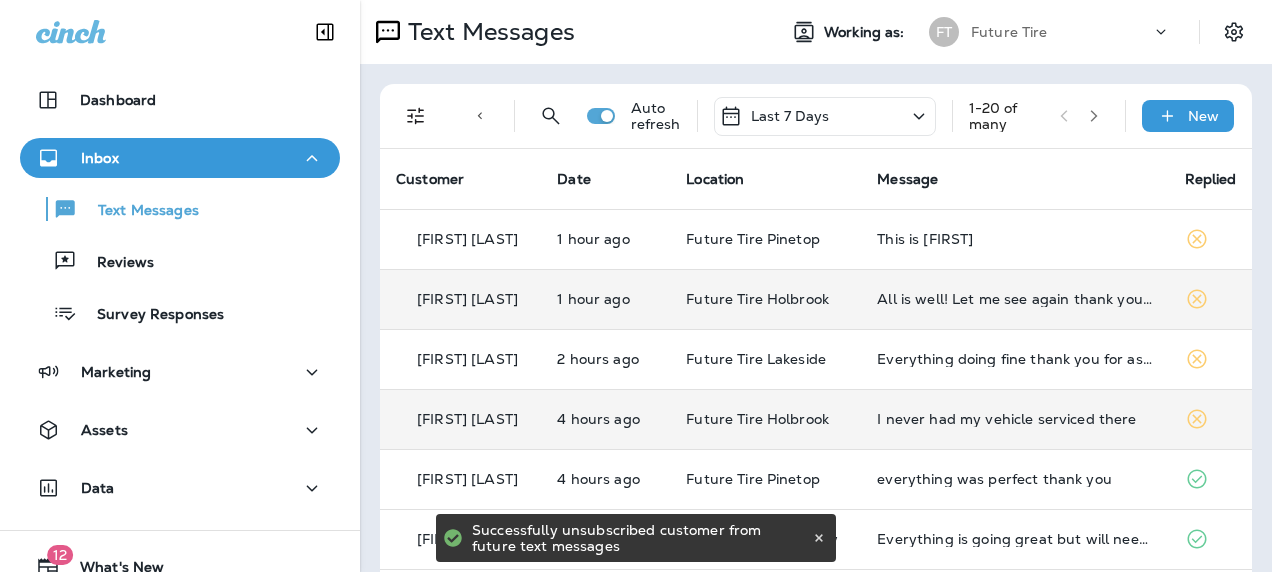 click on "I never had my vehicle serviced there" at bounding box center (1014, 419) 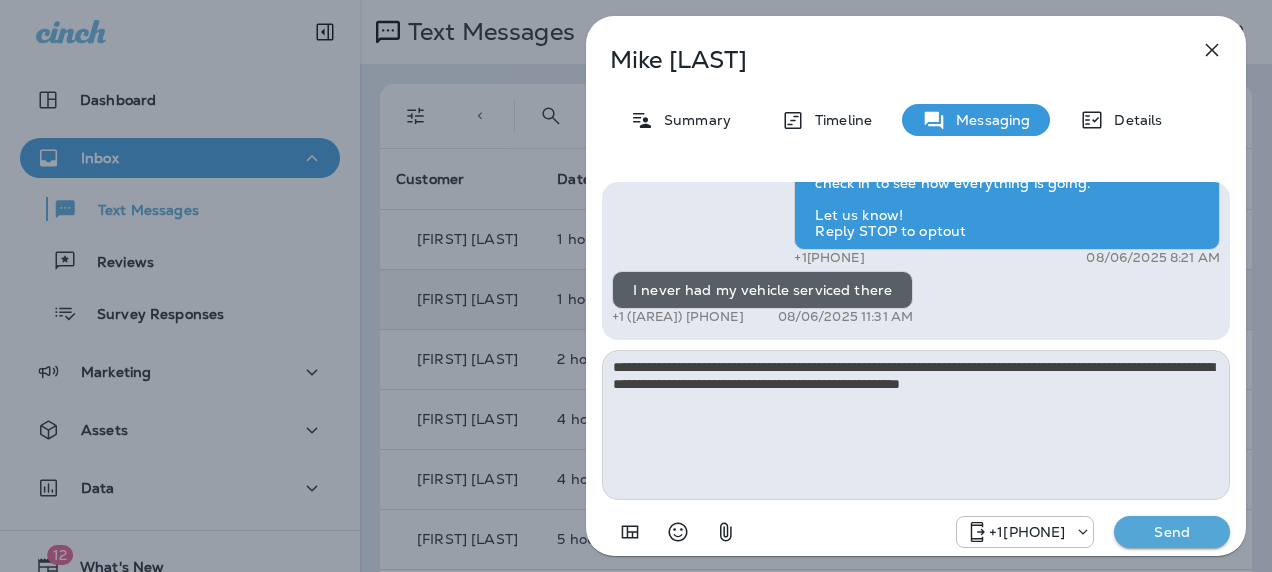 type on "**********" 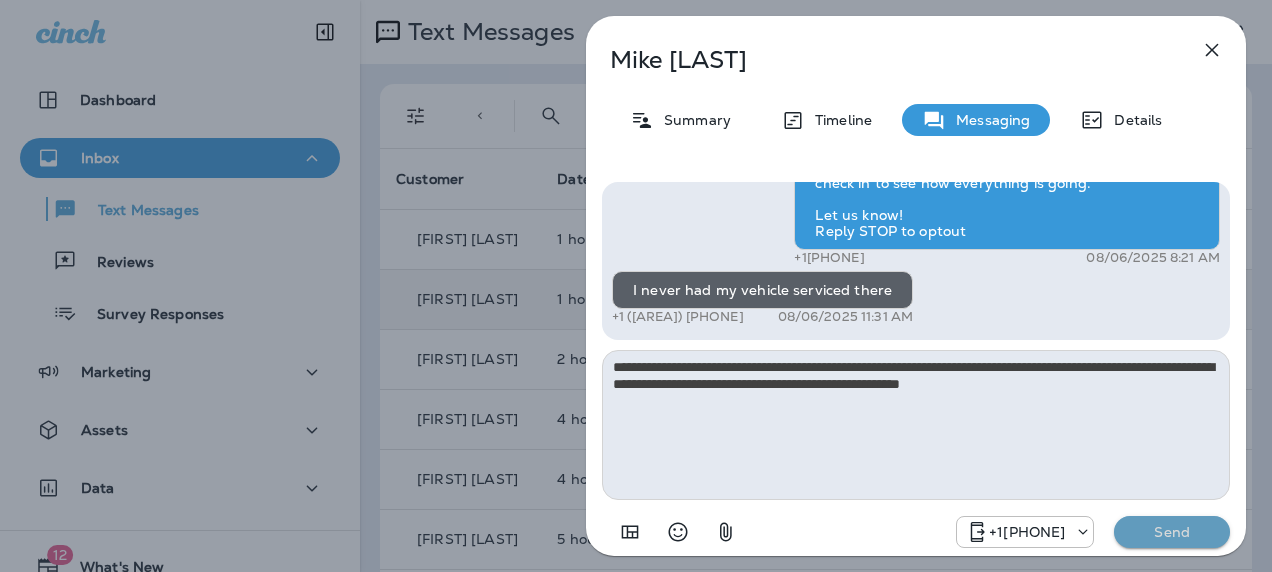 click on "Send" at bounding box center (1172, 532) 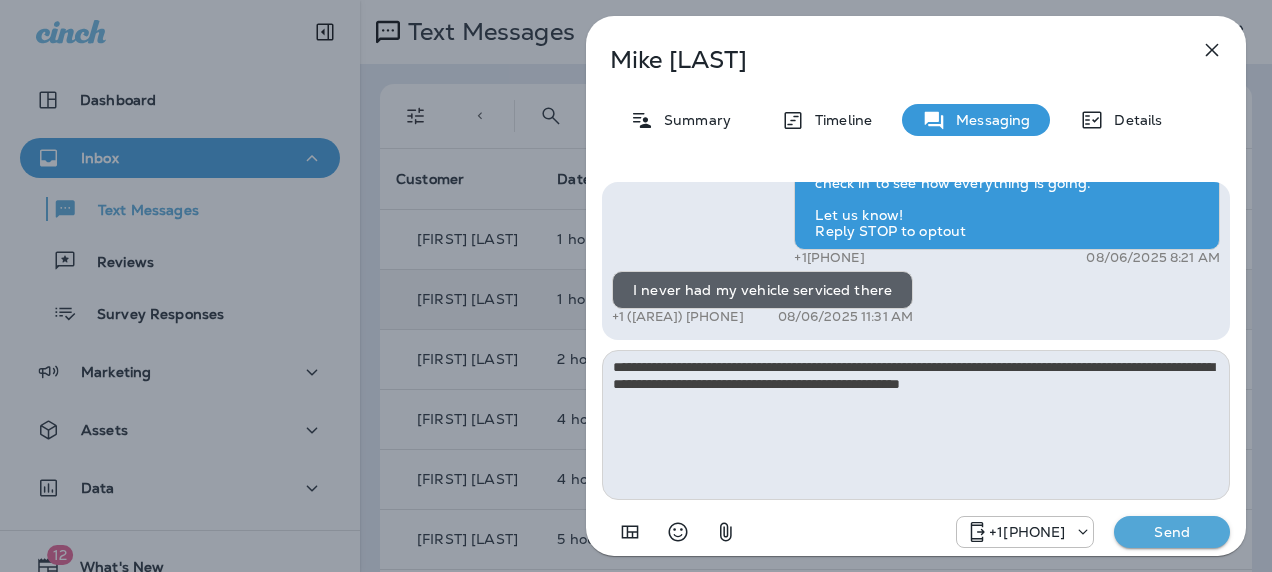 type 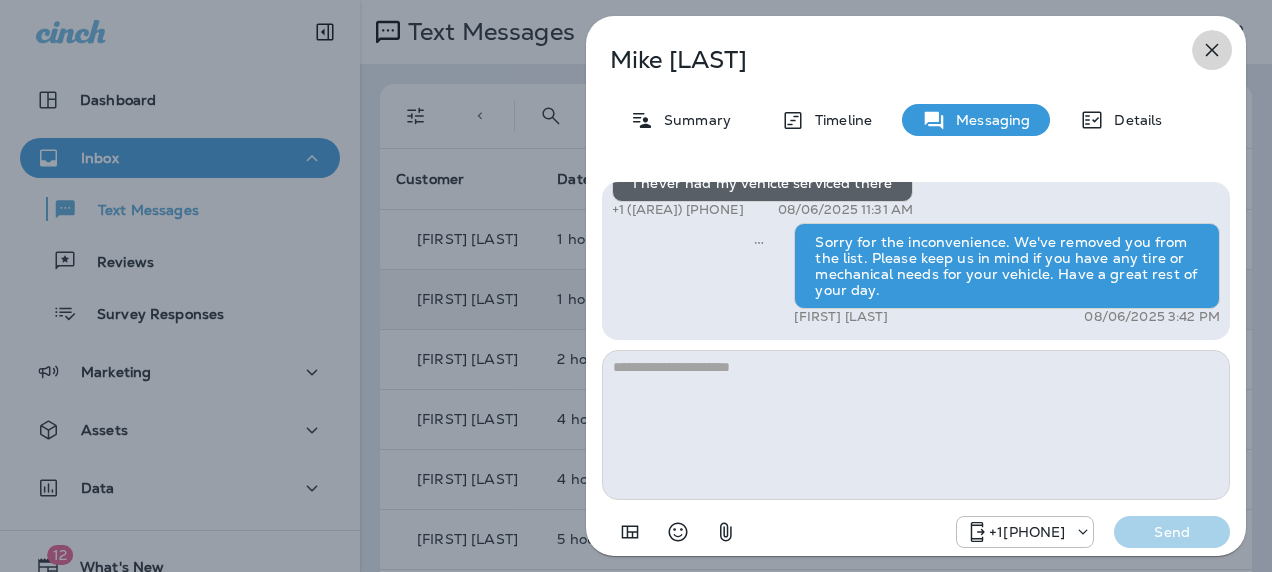 click 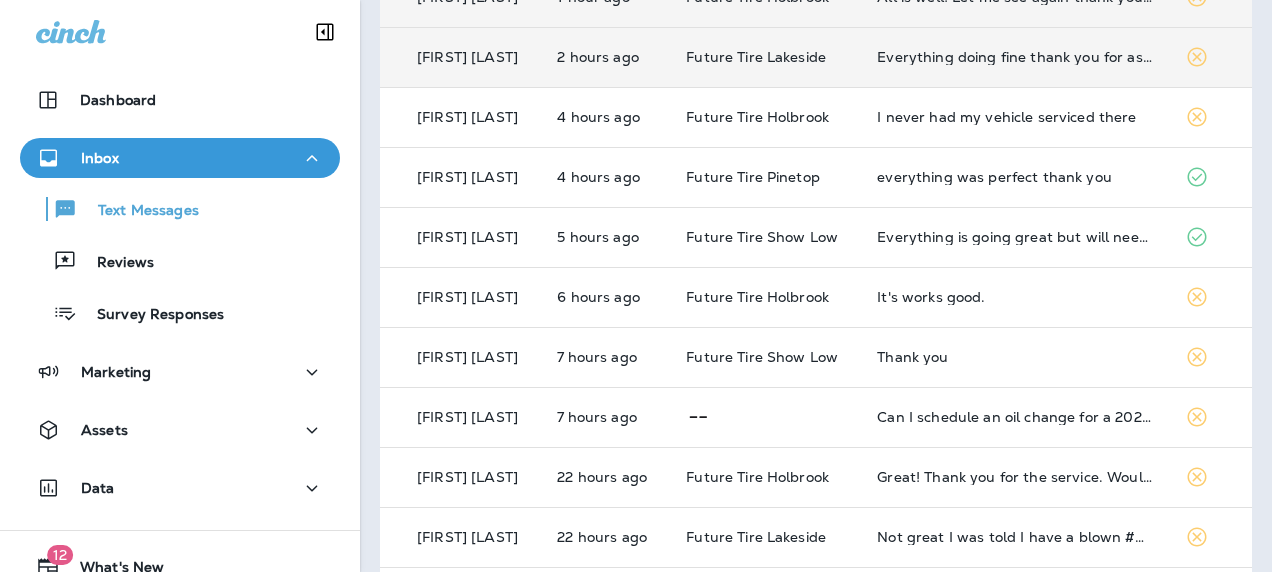 scroll, scrollTop: 304, scrollLeft: 0, axis: vertical 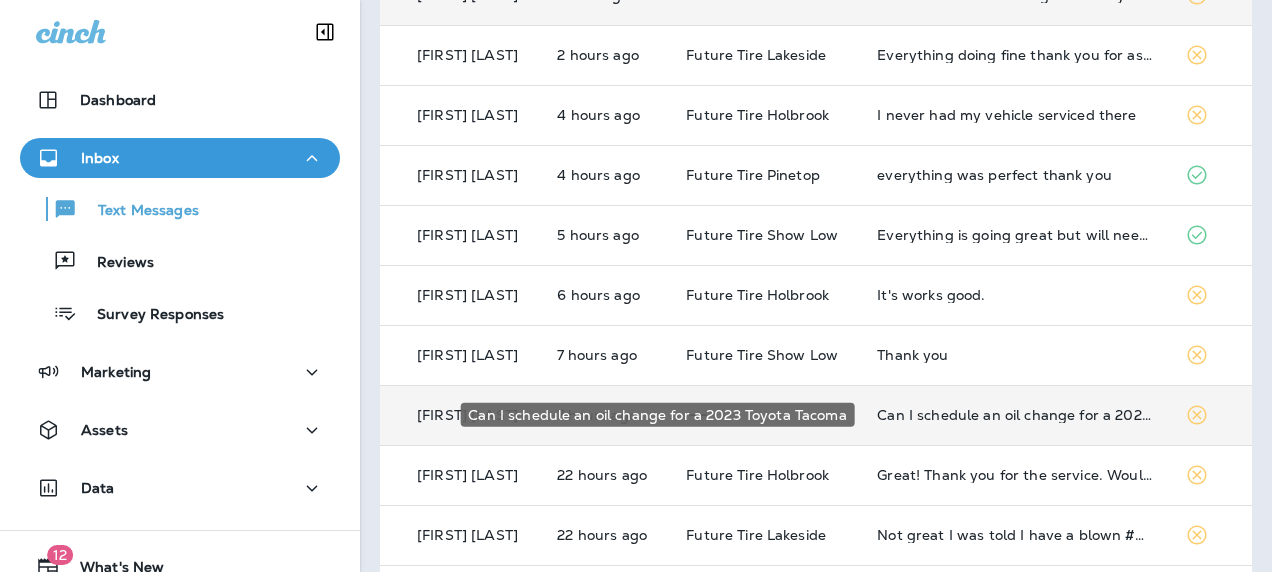 click on "Can I schedule an oil change for a 2023 Toyota Tacoma" at bounding box center (1014, 415) 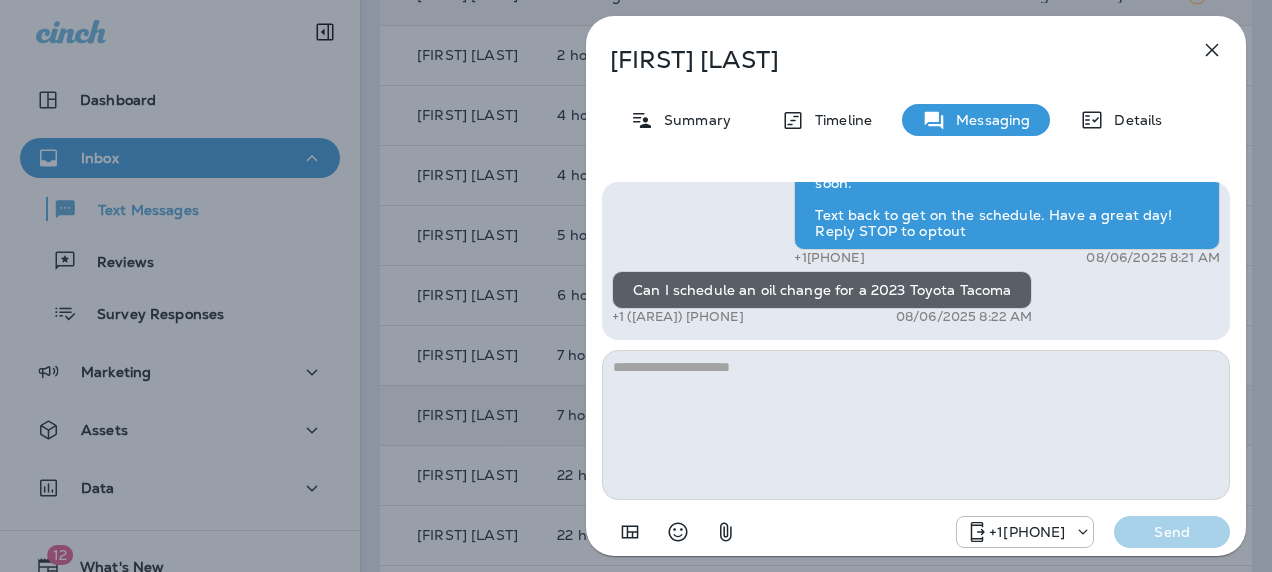 scroll, scrollTop: -58, scrollLeft: 0, axis: vertical 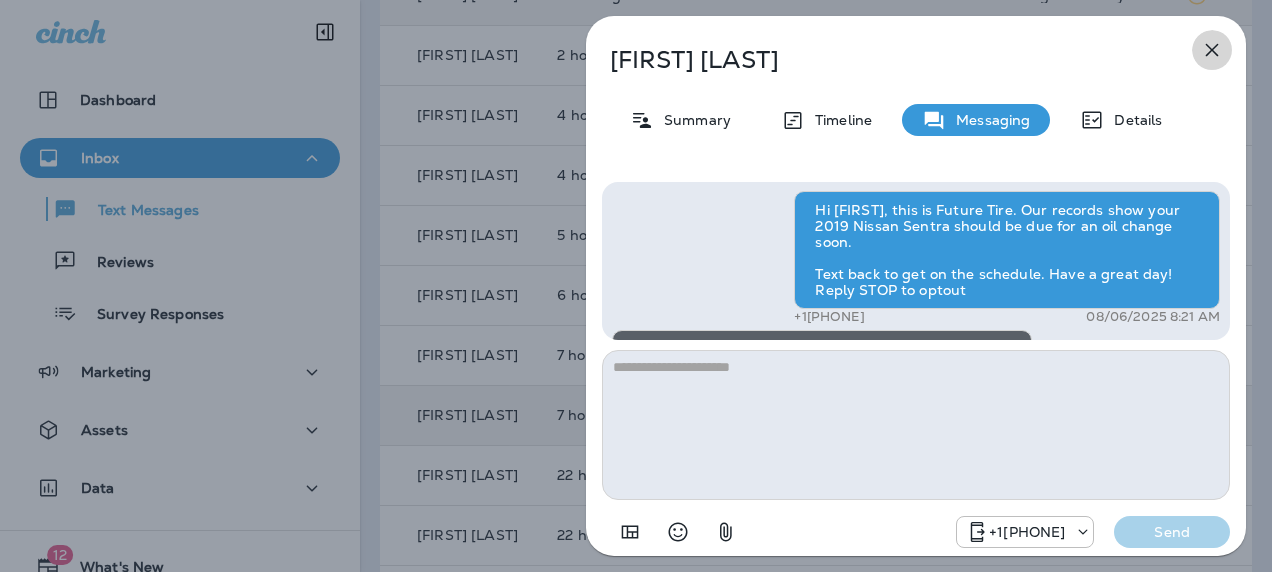 click 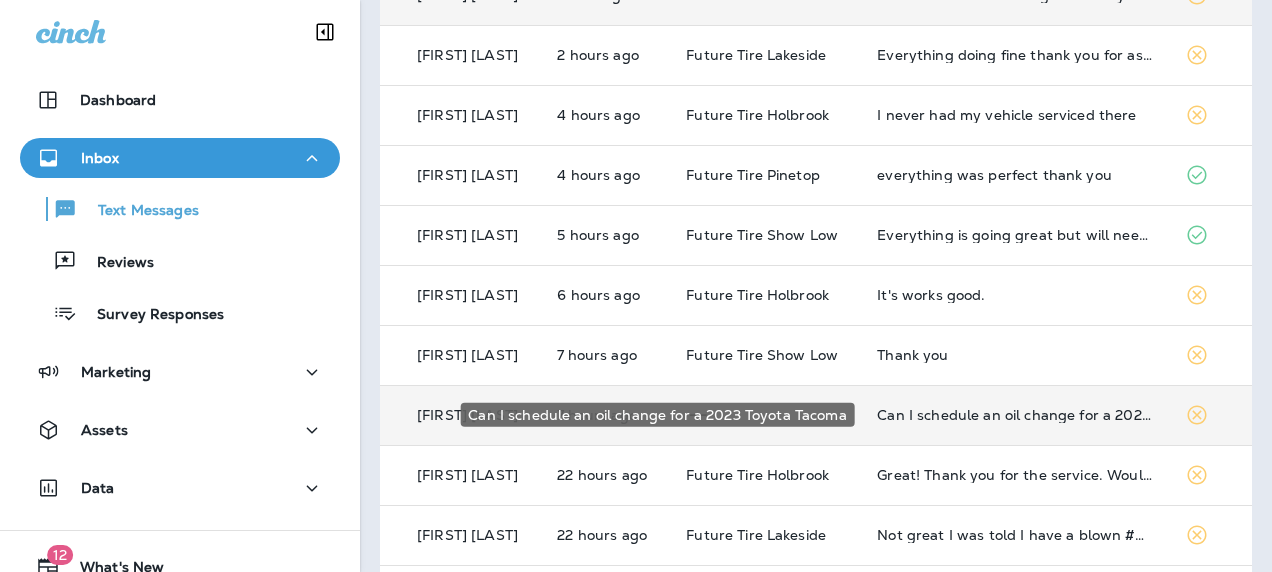 click on "Can I schedule an oil change for a 2023 Toyota Tacoma" at bounding box center (1014, 415) 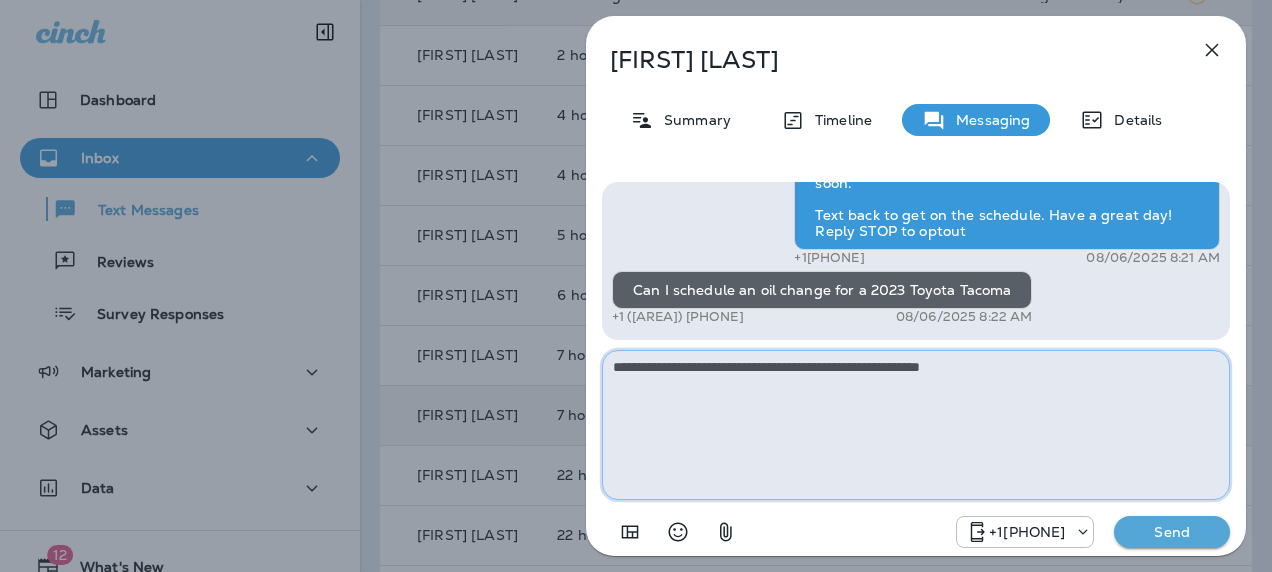 click on "**********" at bounding box center [916, 425] 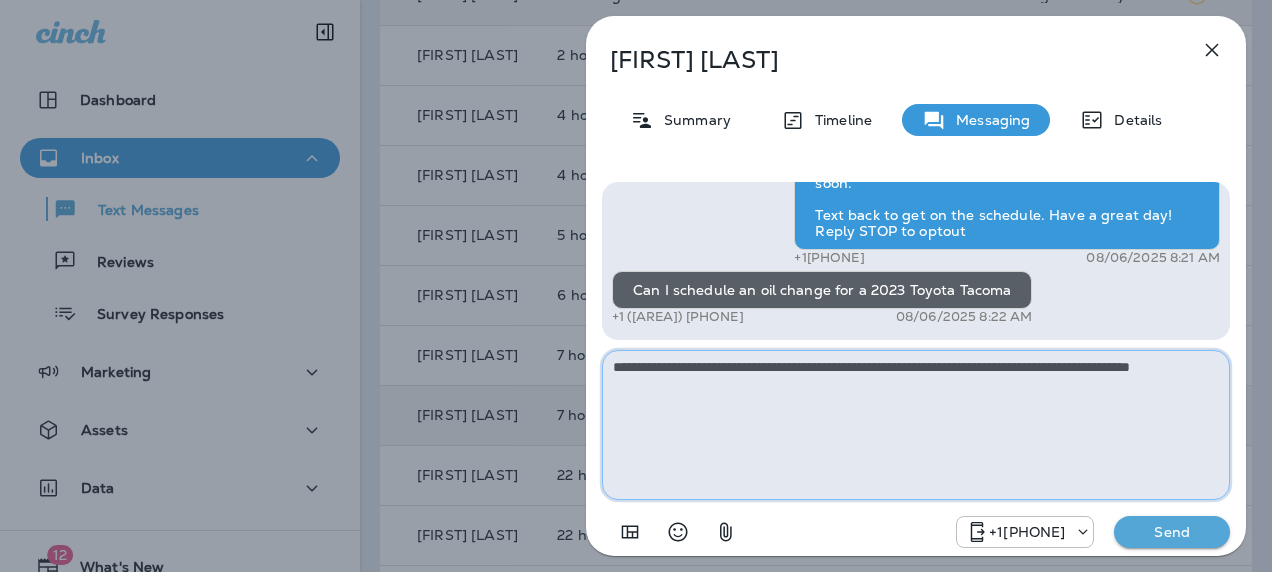 type on "**********" 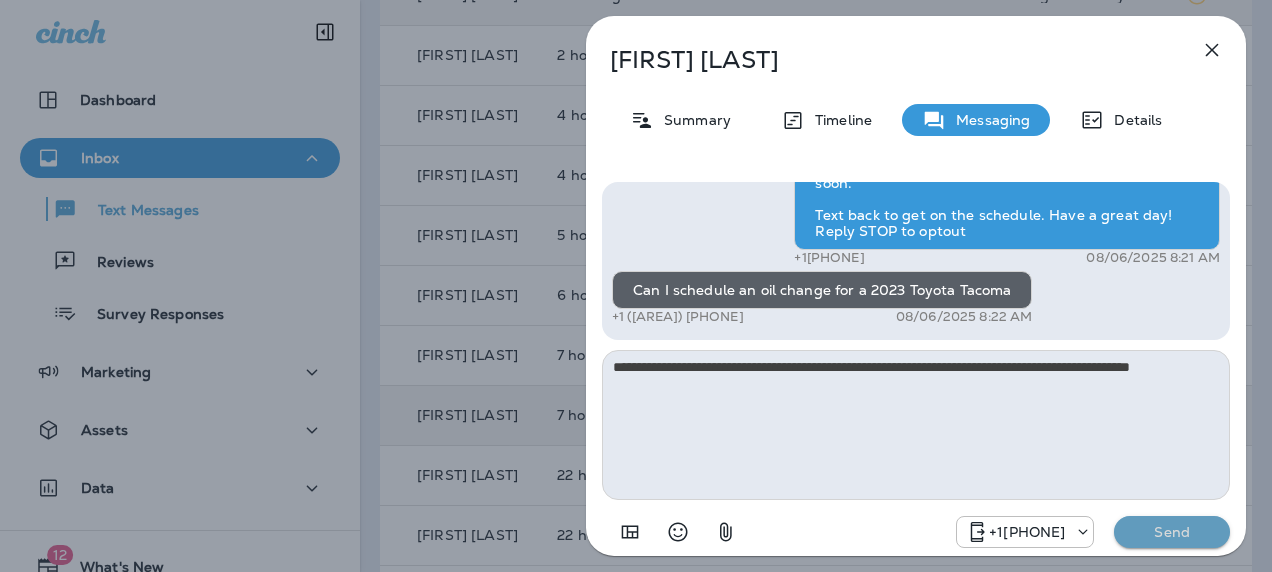 click on "Send" at bounding box center (1172, 532) 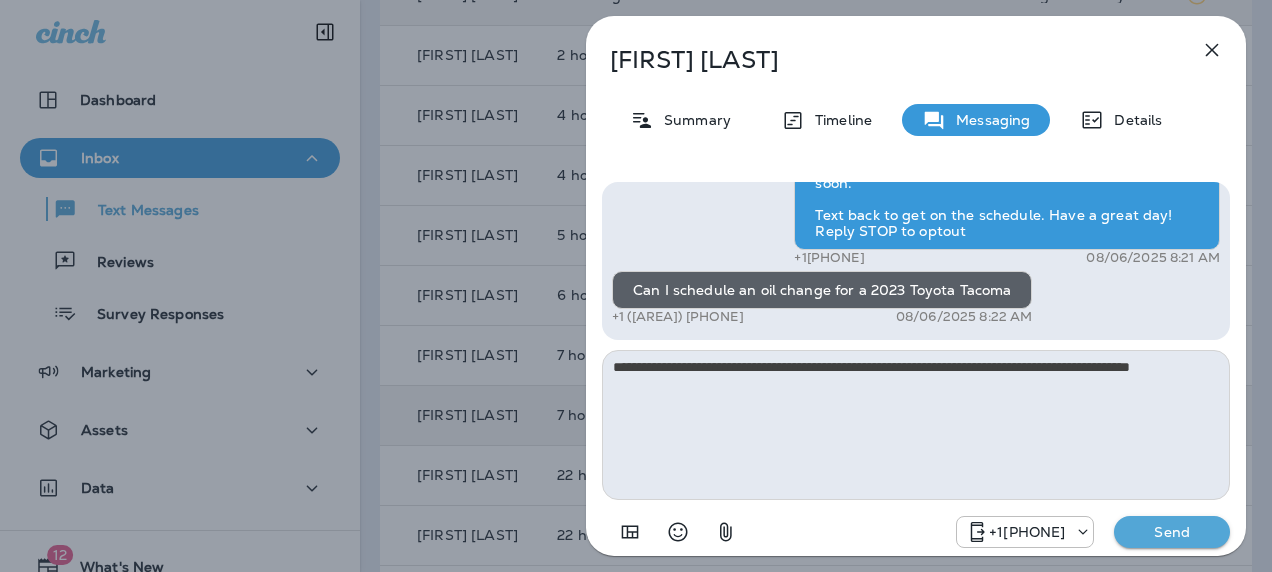 type 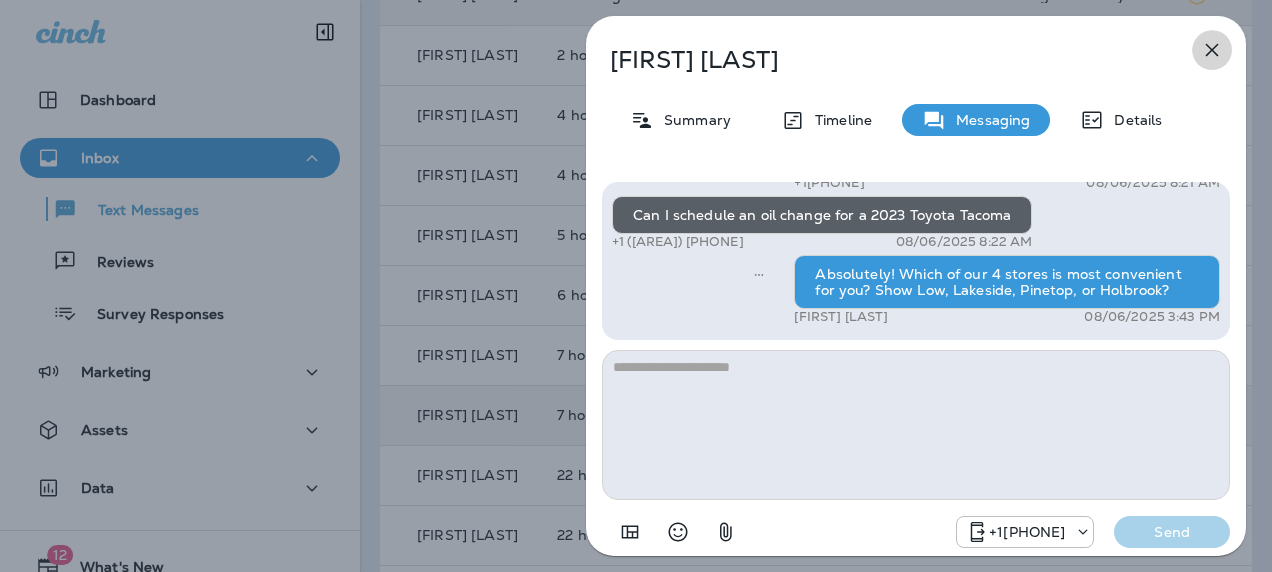 click 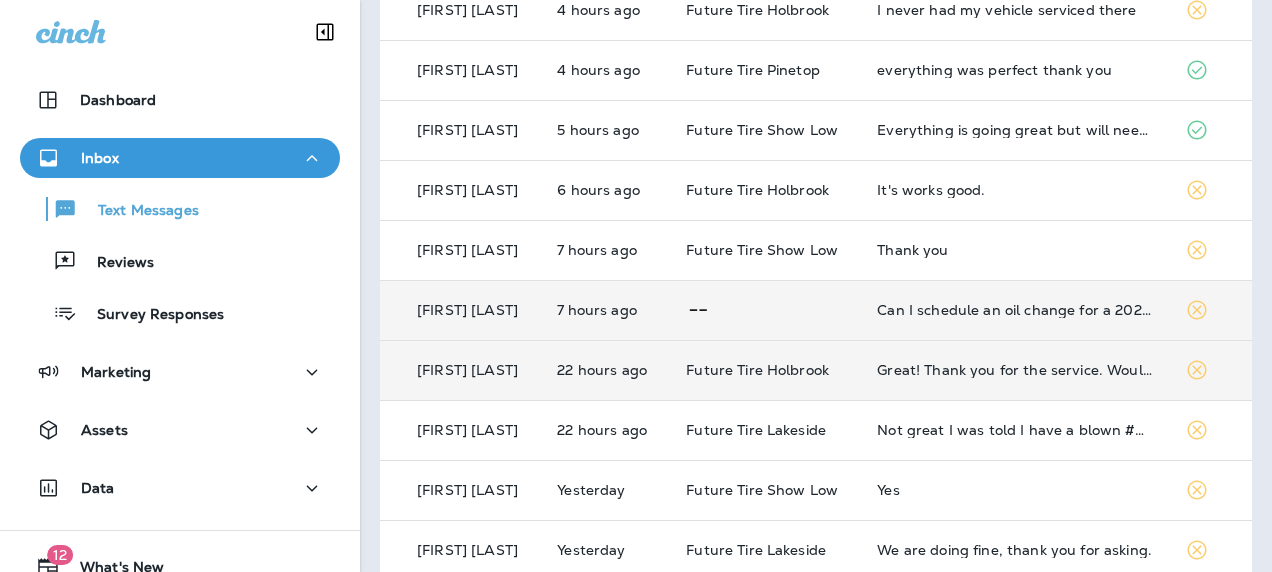 scroll, scrollTop: 410, scrollLeft: 0, axis: vertical 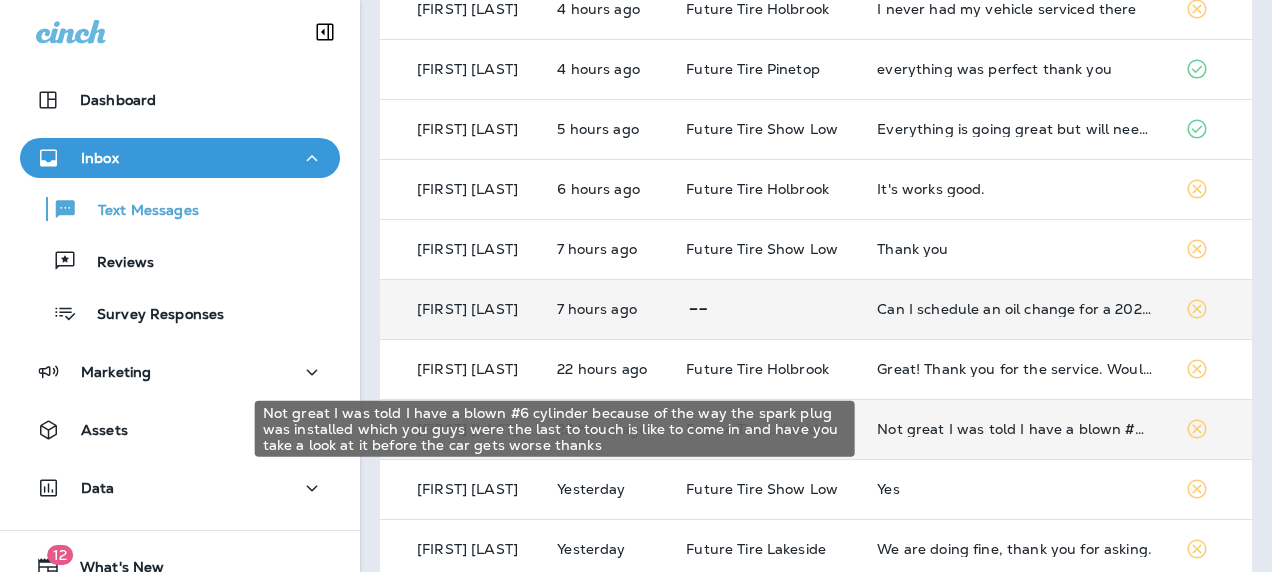click on "Not great I was told I have a blown #6 cylinder because of the way the spark plug was installed which you guys were the last to touch is like to come in and have you take a look at it before the car gets worse thanks" at bounding box center [1014, 429] 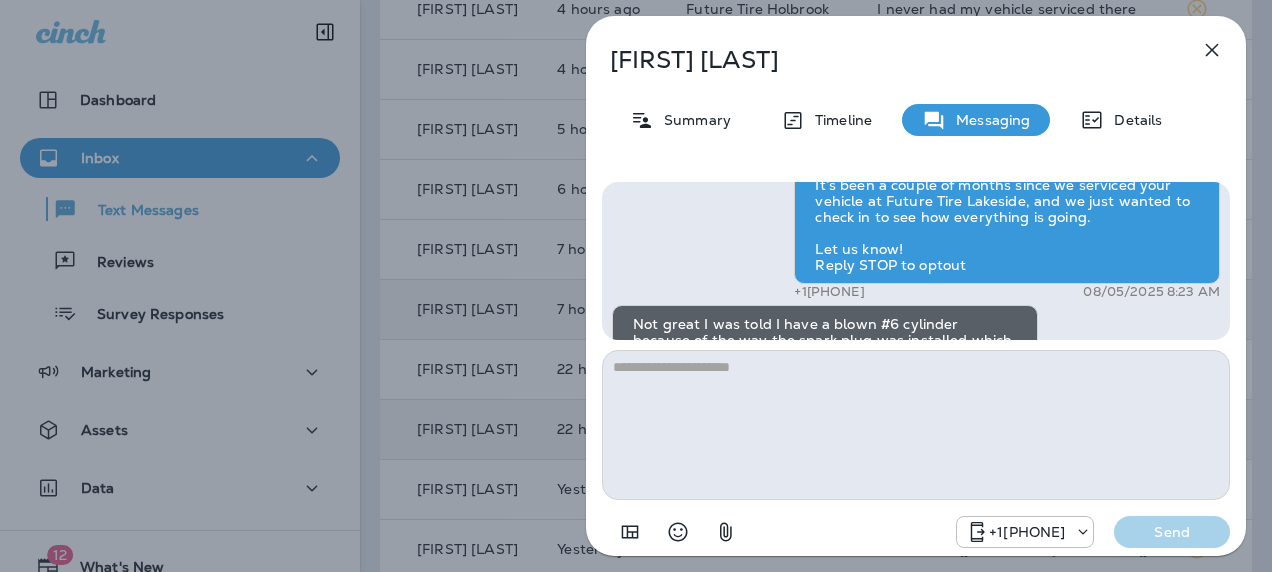 scroll, scrollTop: -96, scrollLeft: 0, axis: vertical 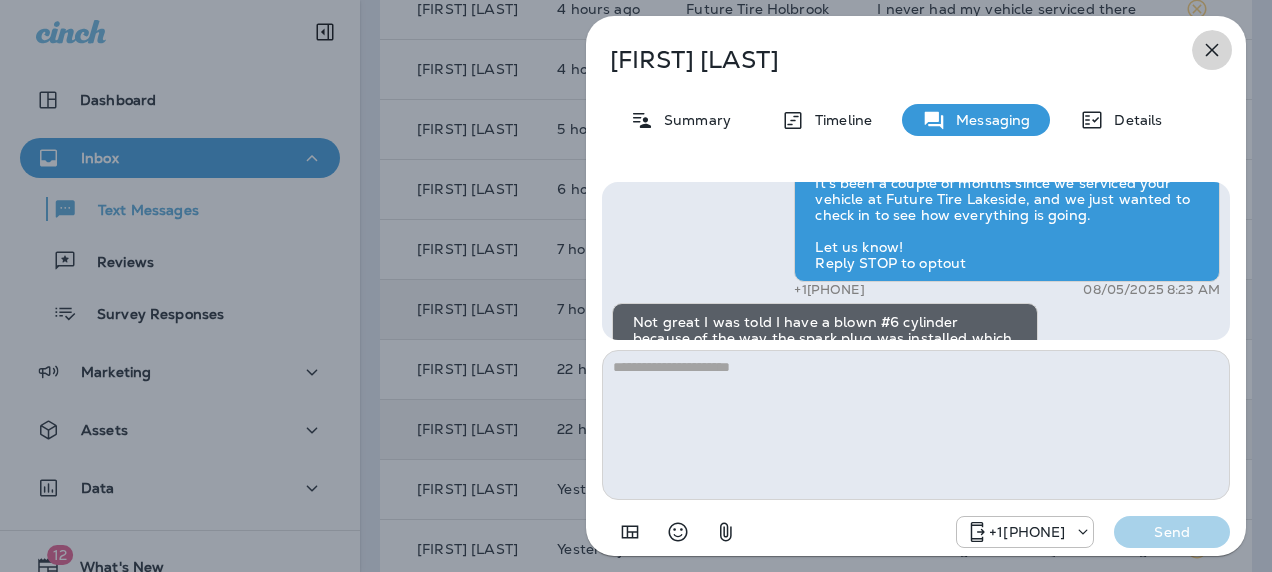 click 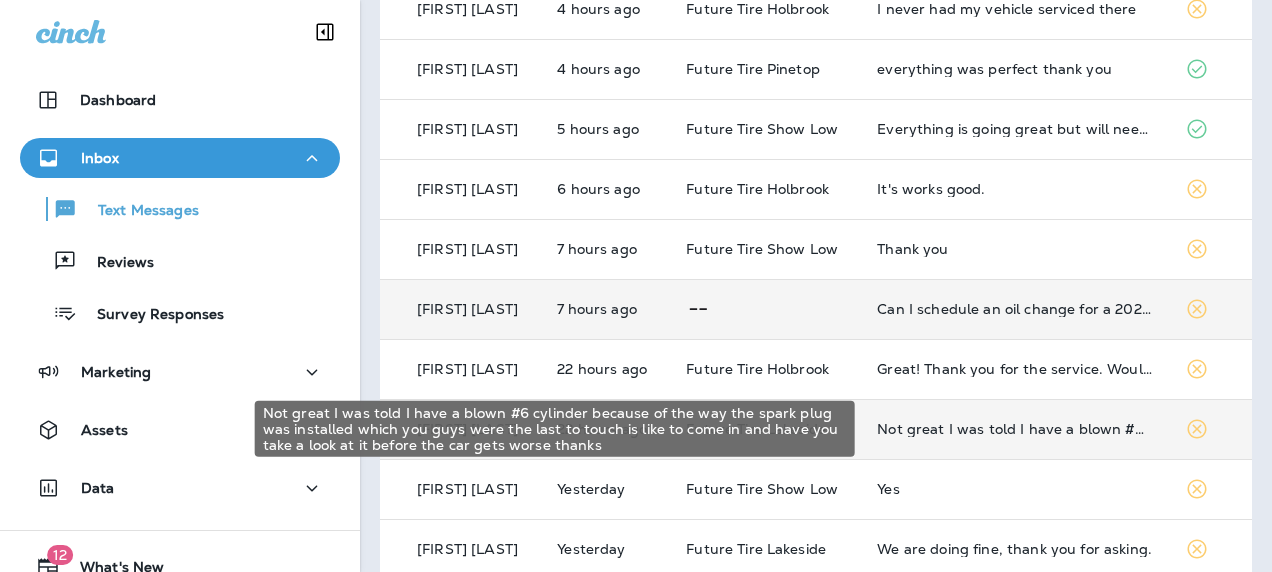 click on "Not great I was told I have a blown #6 cylinder because of the way the spark plug was installed which you guys were the last to touch is like to come in and have you take a look at it before the car gets worse thanks" at bounding box center [1014, 429] 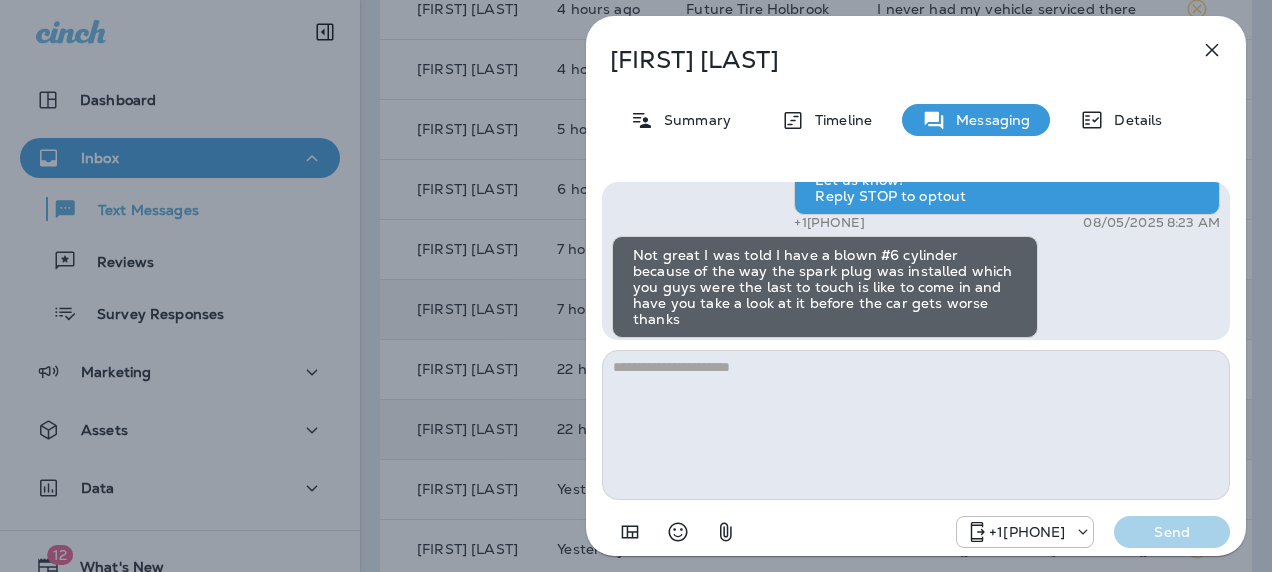 scroll, scrollTop: 0, scrollLeft: 0, axis: both 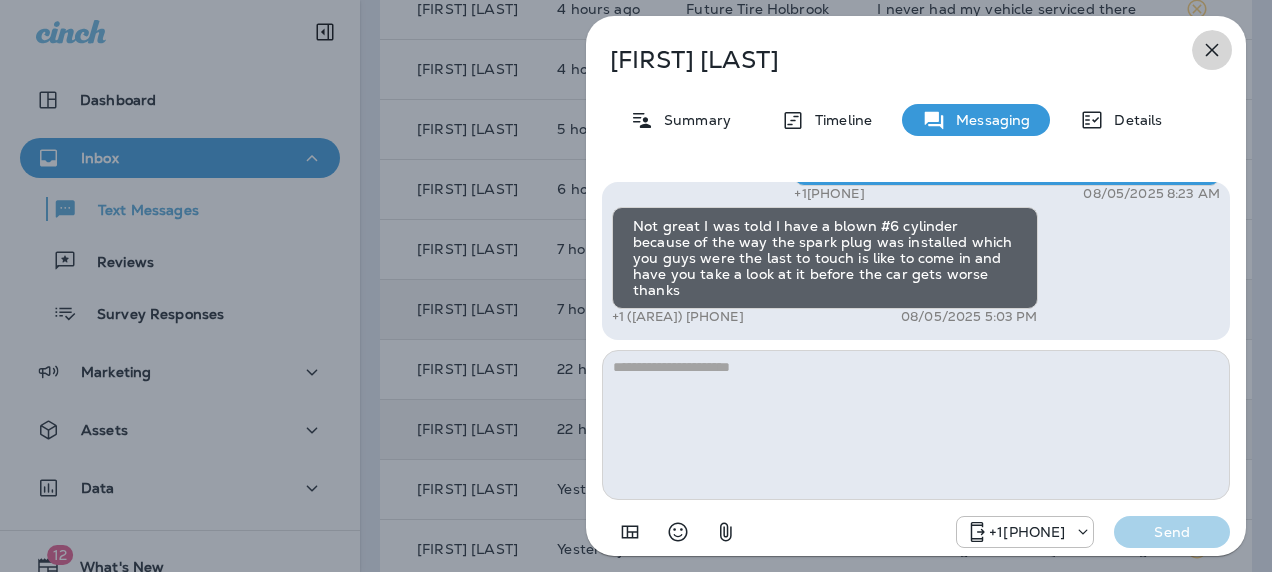 click 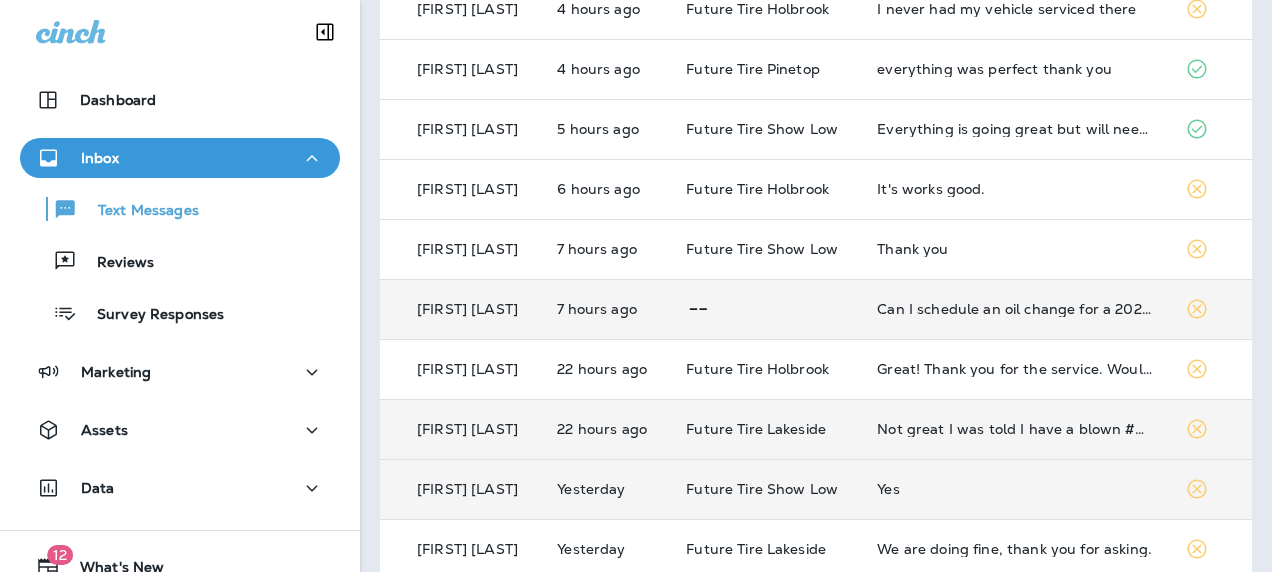 click on "Yes" at bounding box center (1014, 489) 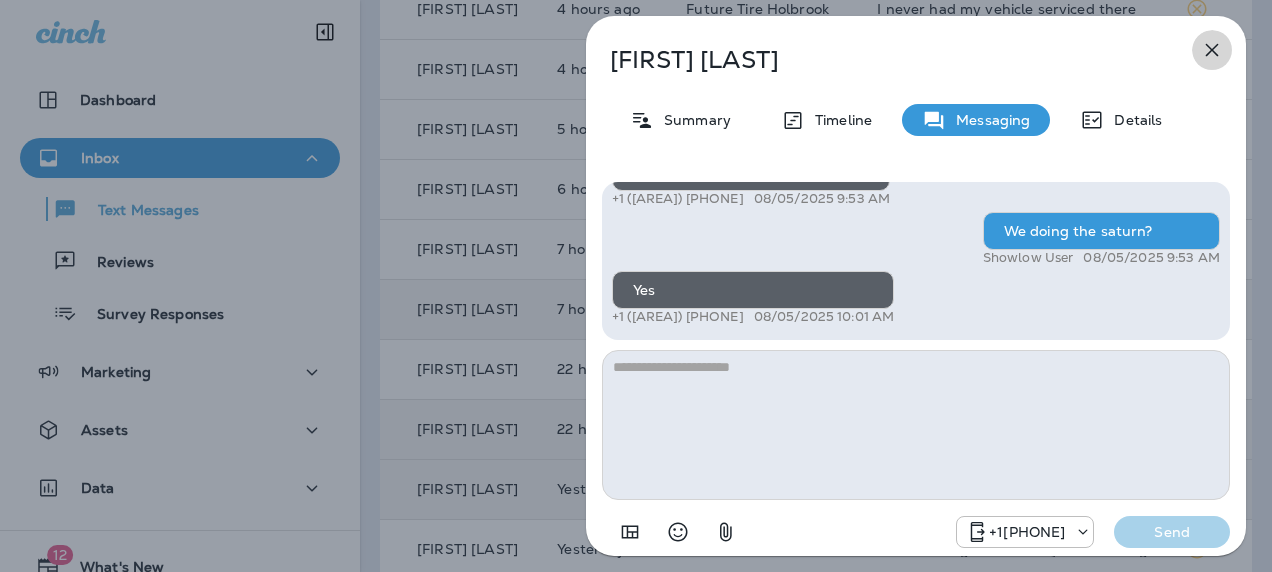 click 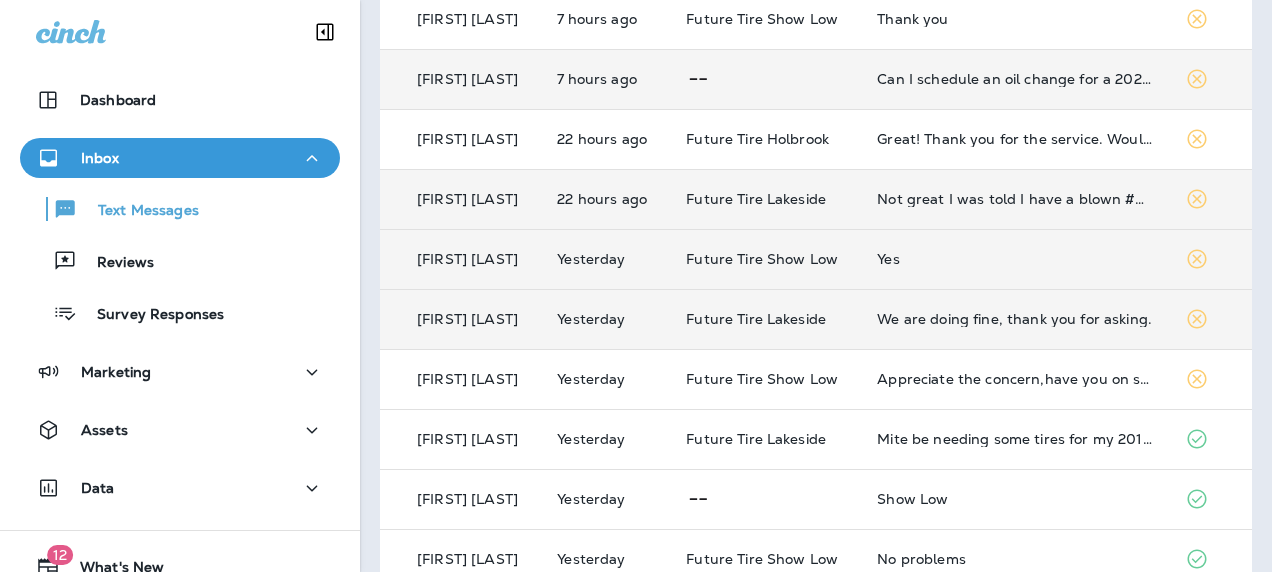 scroll, scrollTop: 648, scrollLeft: 0, axis: vertical 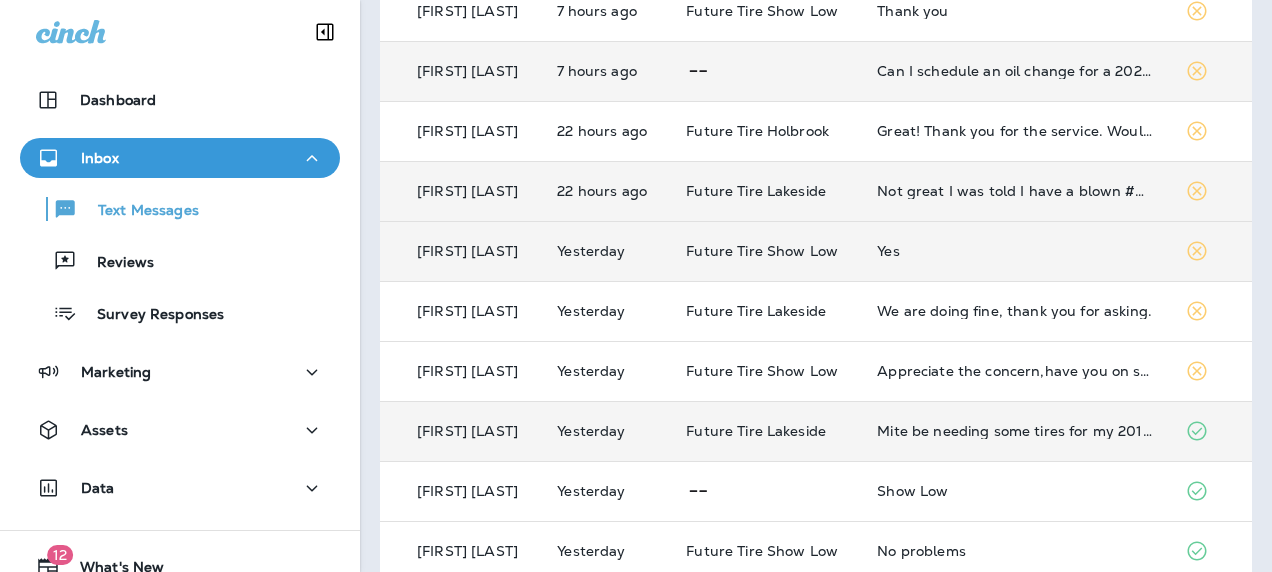 click on "Mite be needing some tires for my 2016 corvette stingray ill come talk to you" at bounding box center (1014, 431) 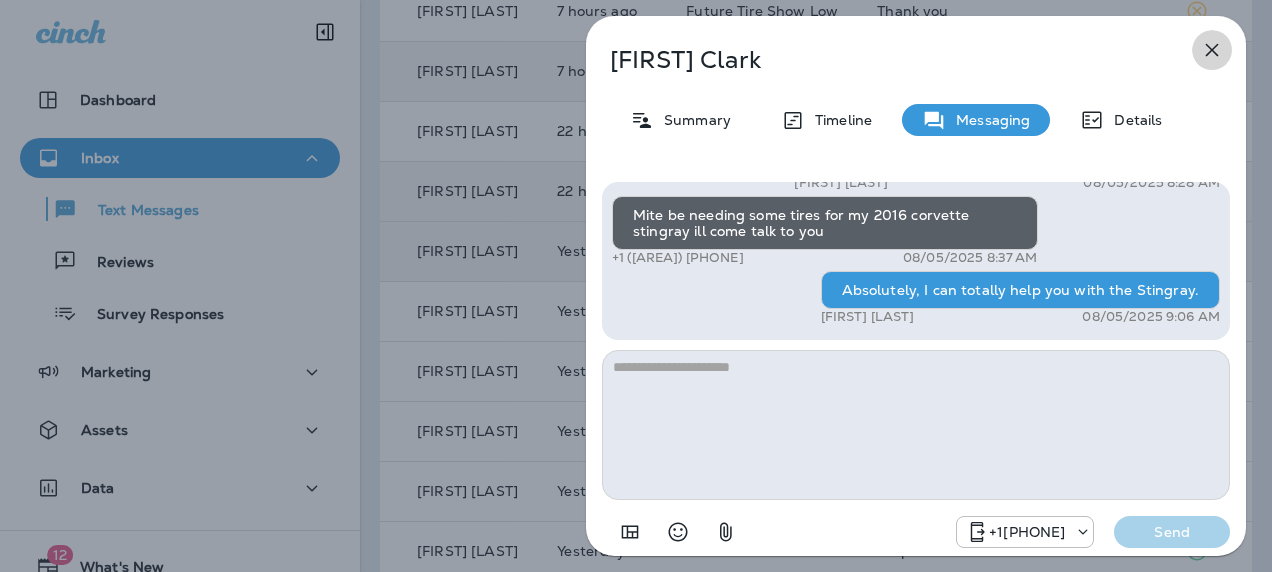 click 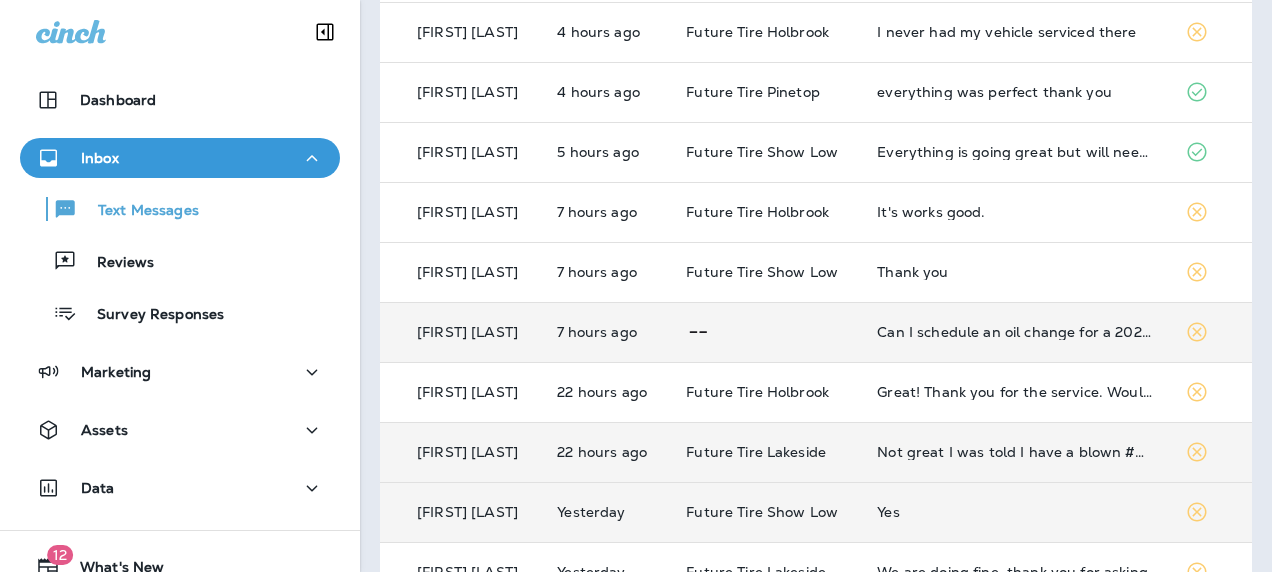 scroll, scrollTop: 0, scrollLeft: 0, axis: both 